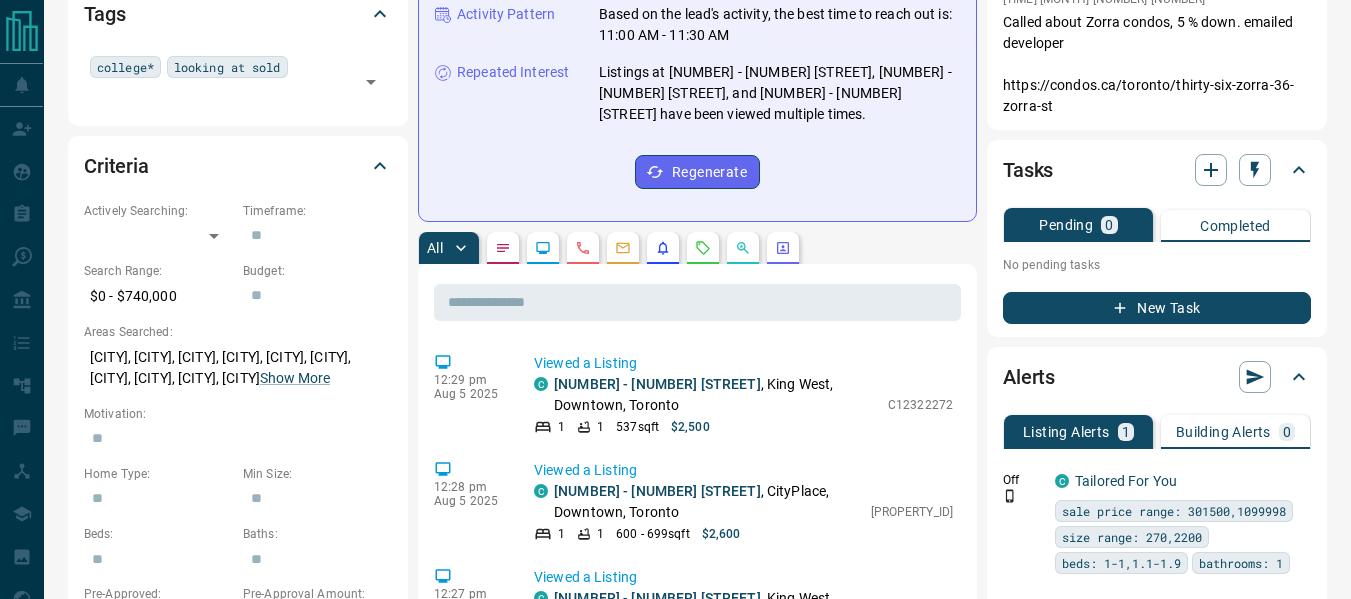 scroll, scrollTop: 500, scrollLeft: 0, axis: vertical 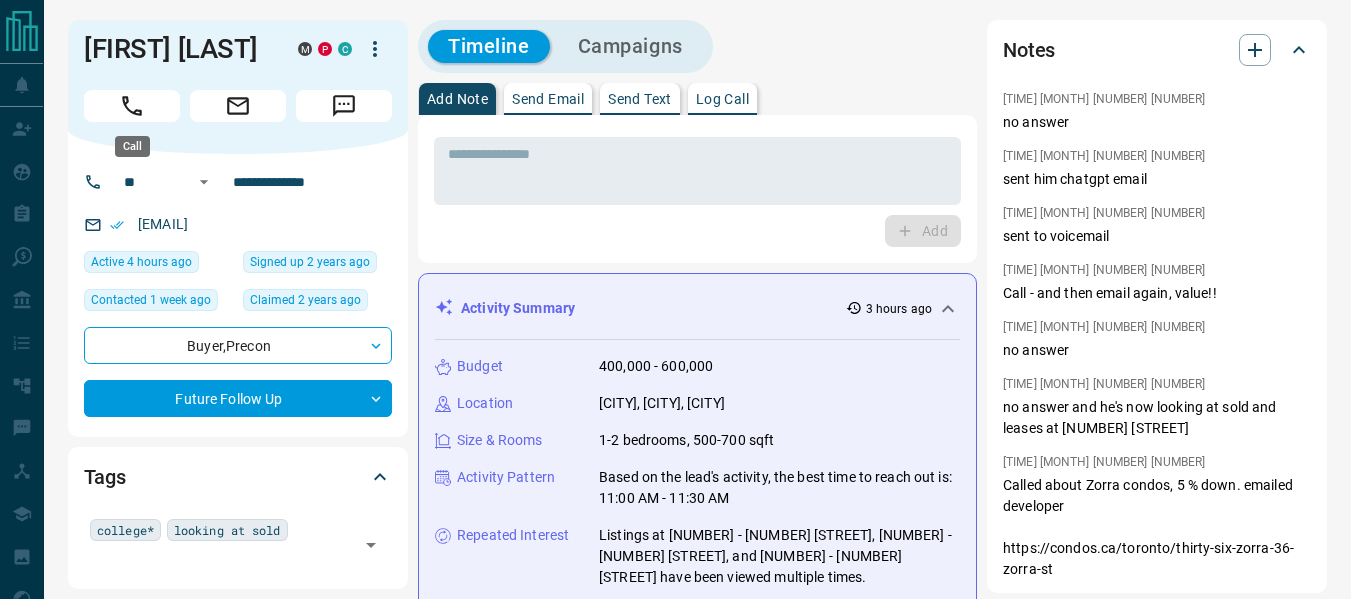 click 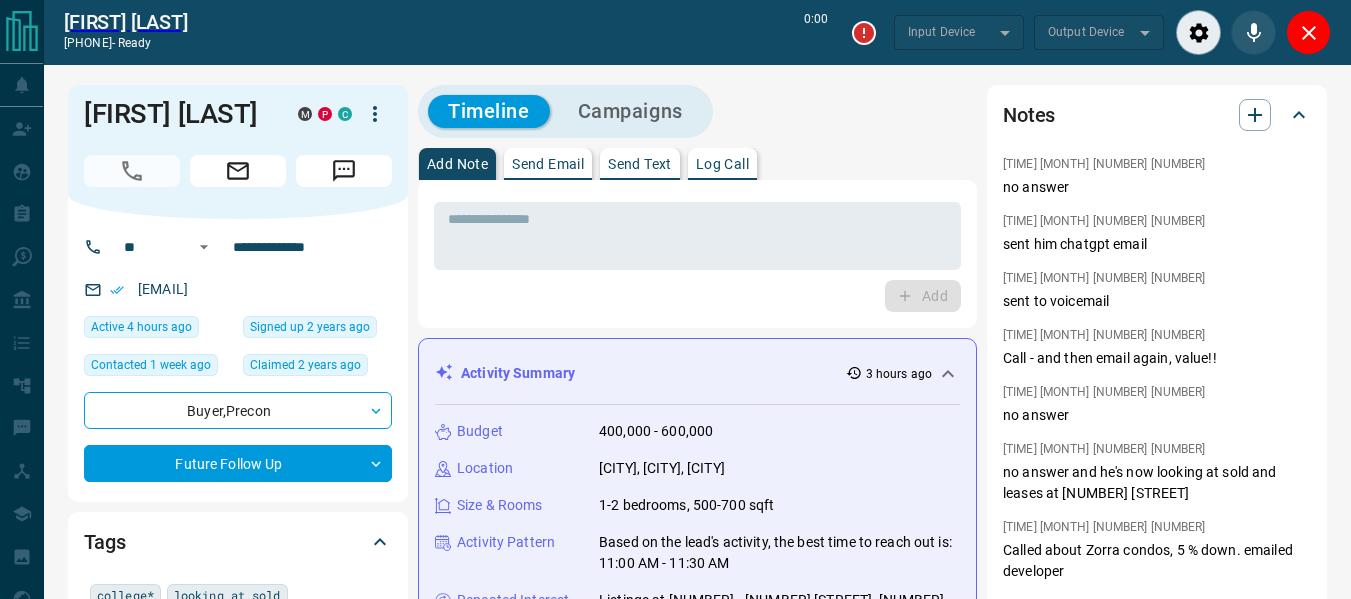 type on "*******" 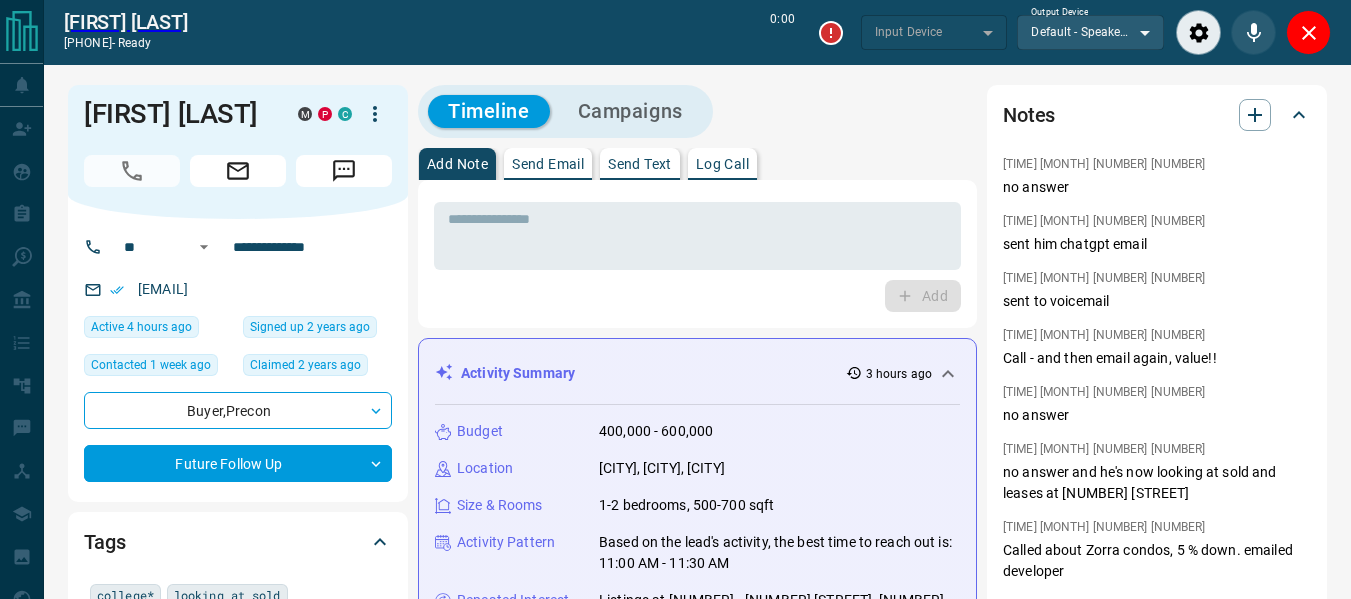 type on "*******" 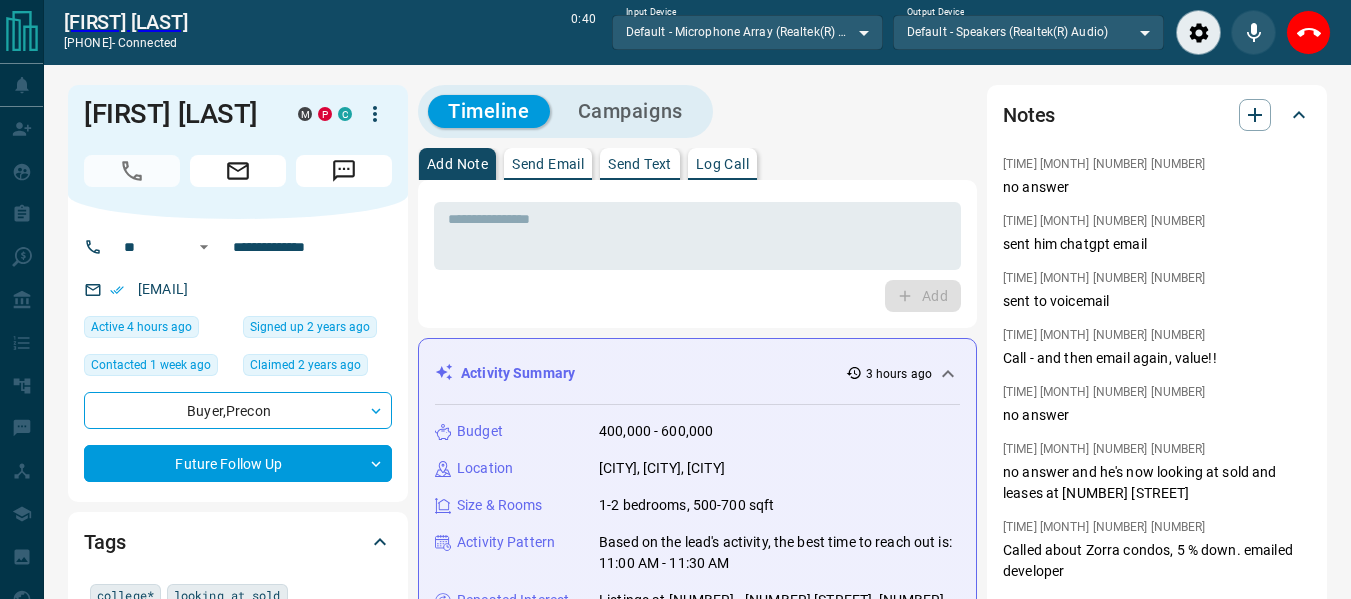 click on "Log Call" at bounding box center [722, 164] 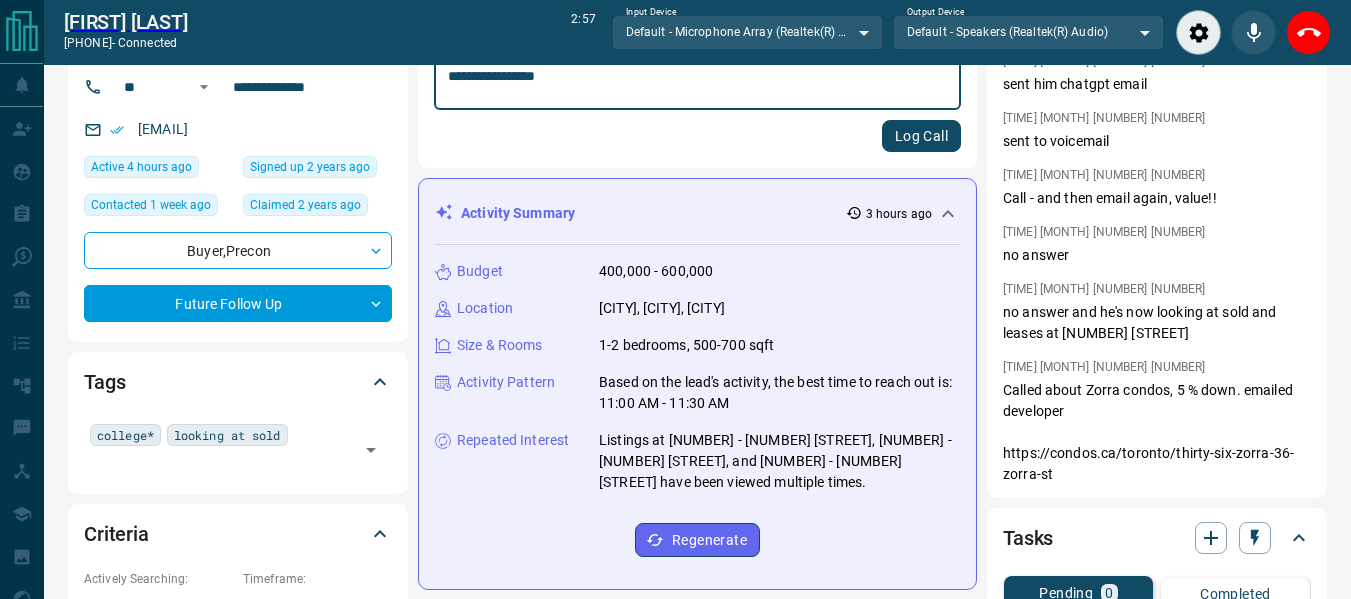 scroll, scrollTop: 500, scrollLeft: 0, axis: vertical 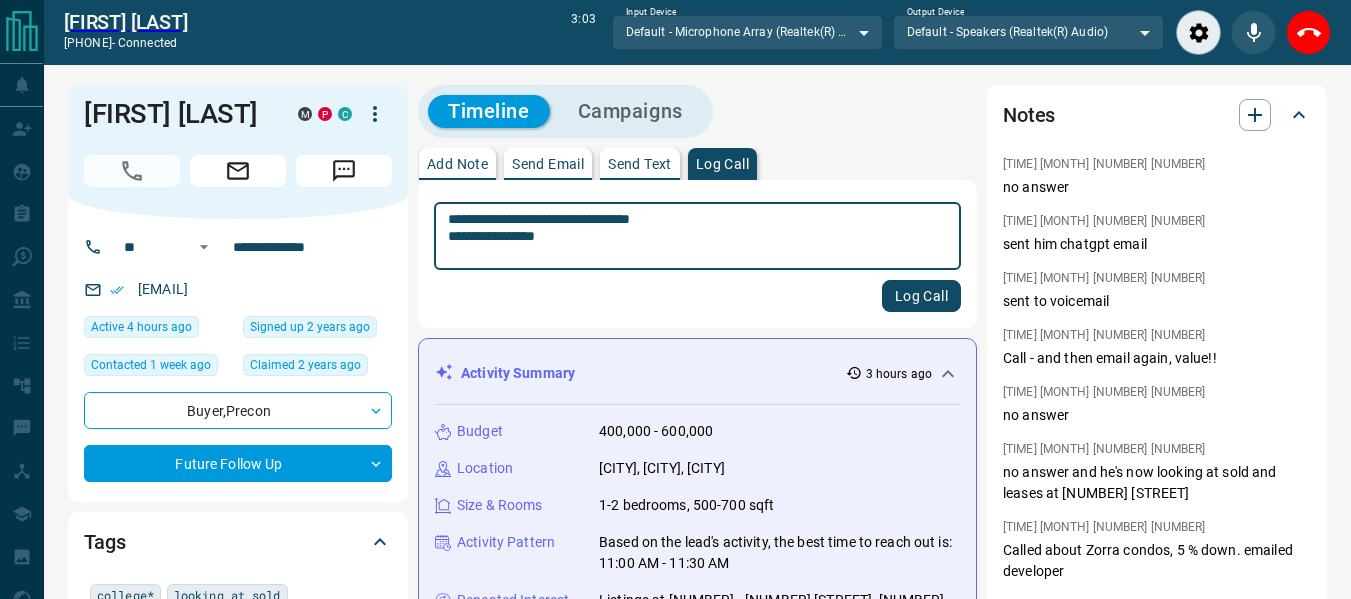 click on "**********" at bounding box center [697, 236] 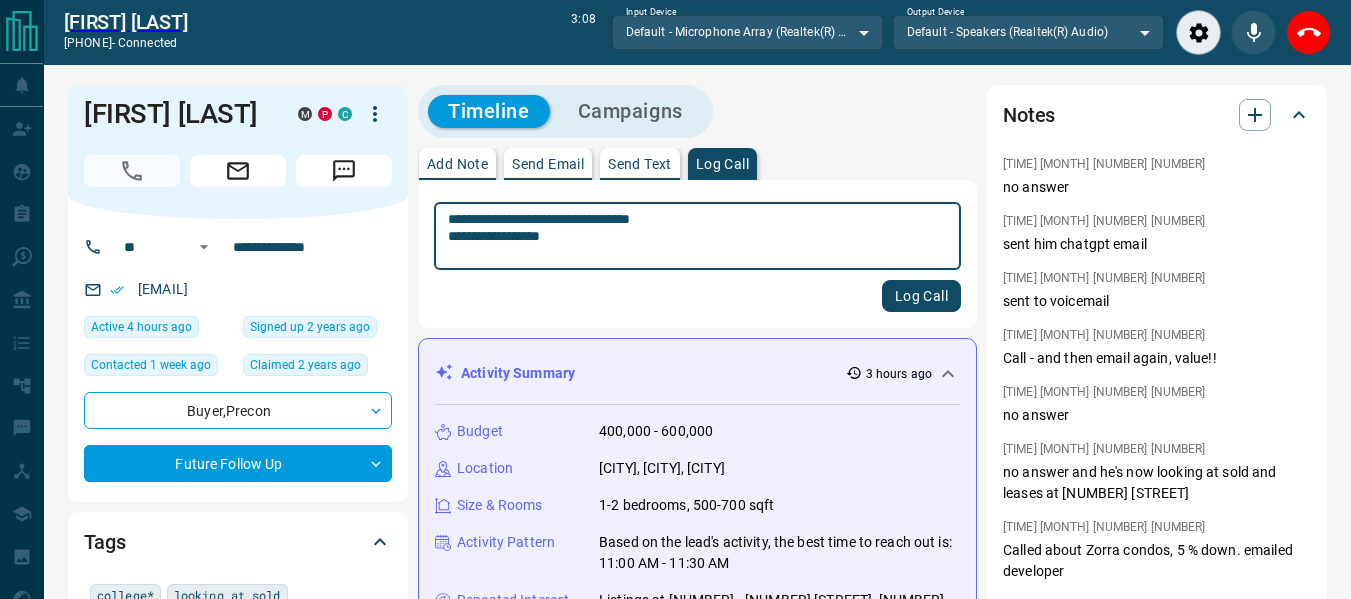 click on "**********" at bounding box center [697, 236] 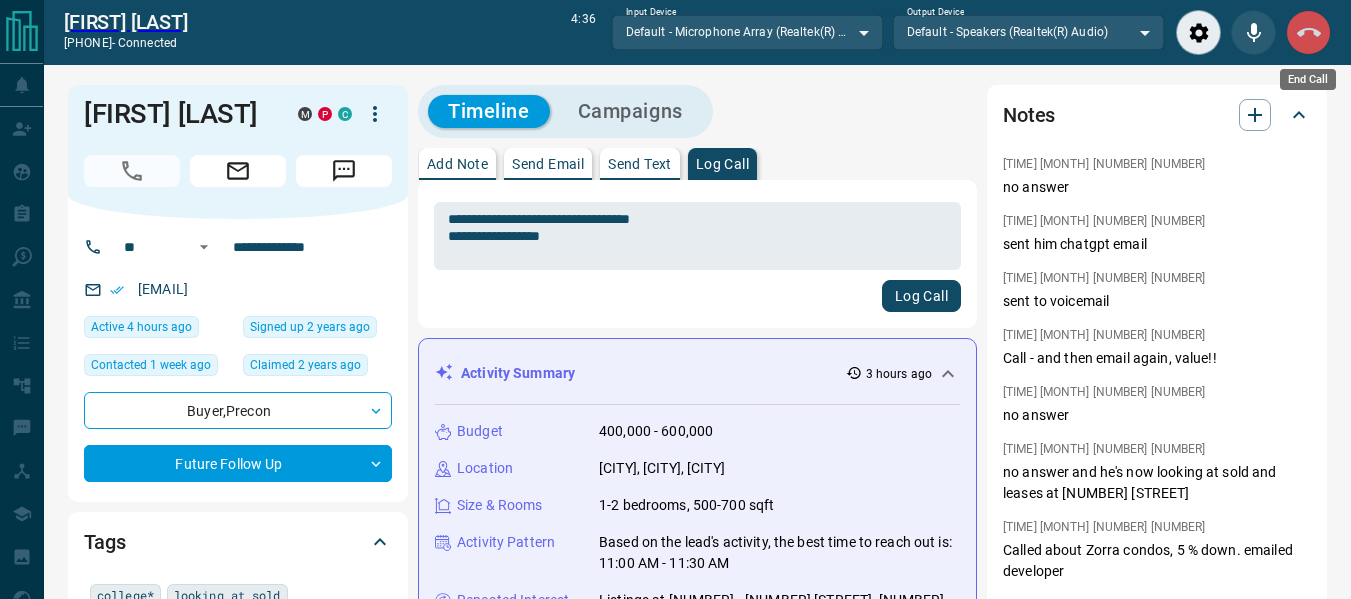 click 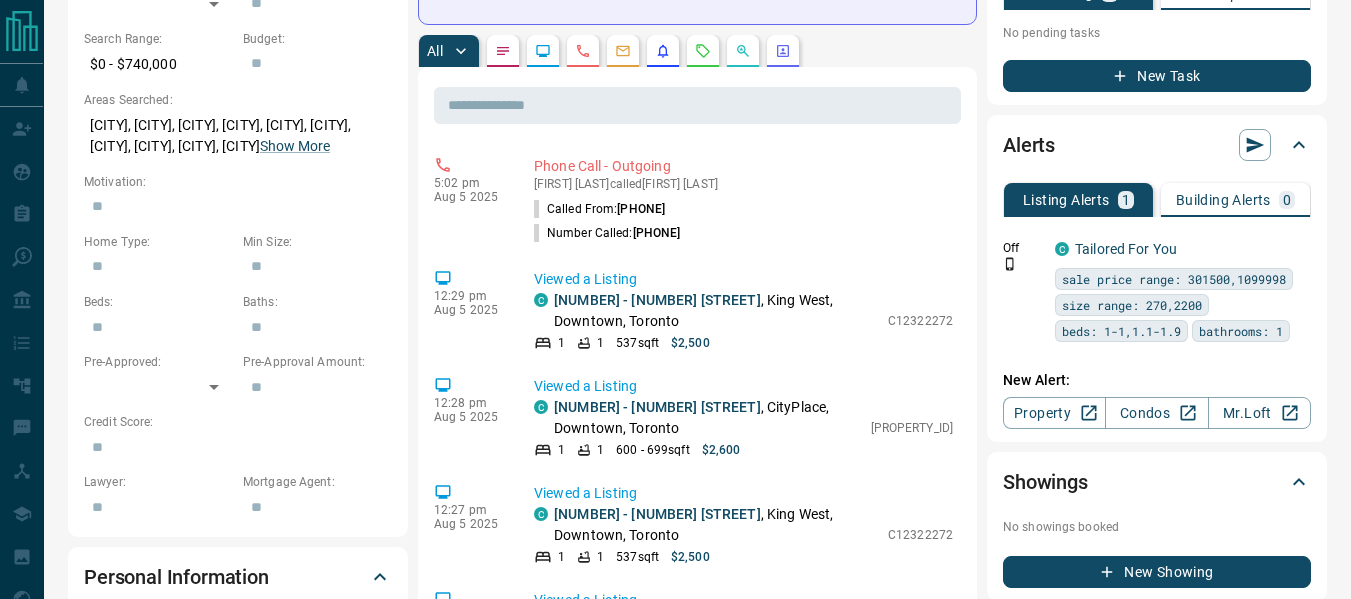 scroll, scrollTop: 700, scrollLeft: 0, axis: vertical 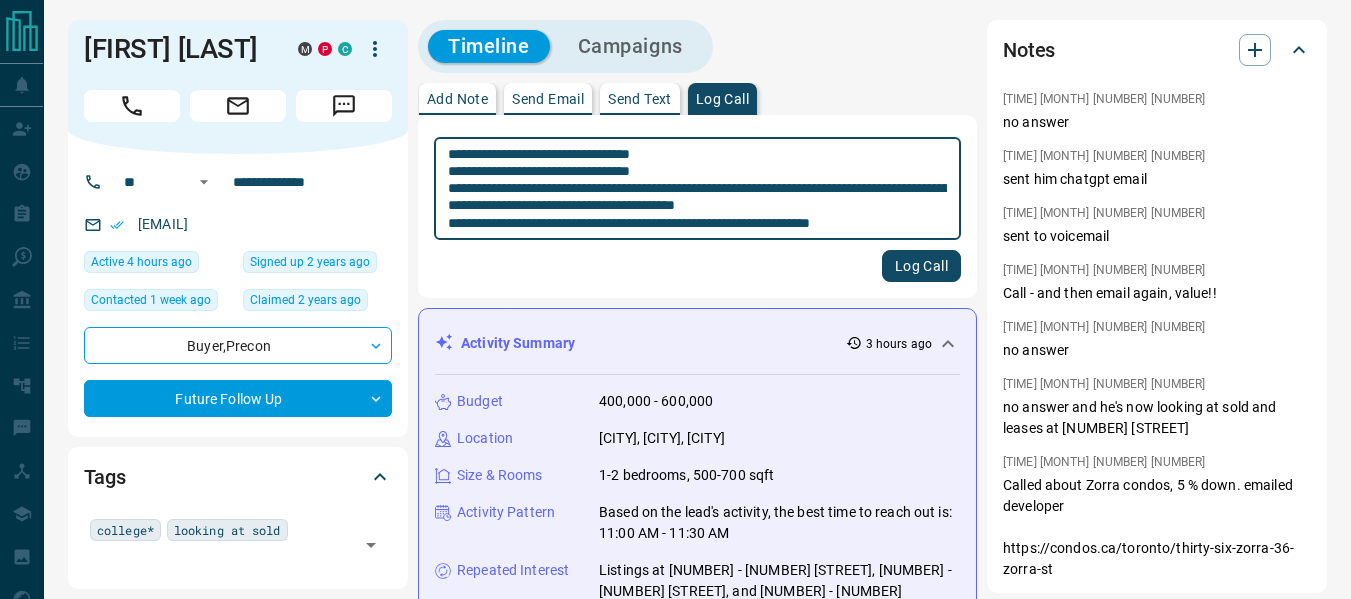 type on "**********" 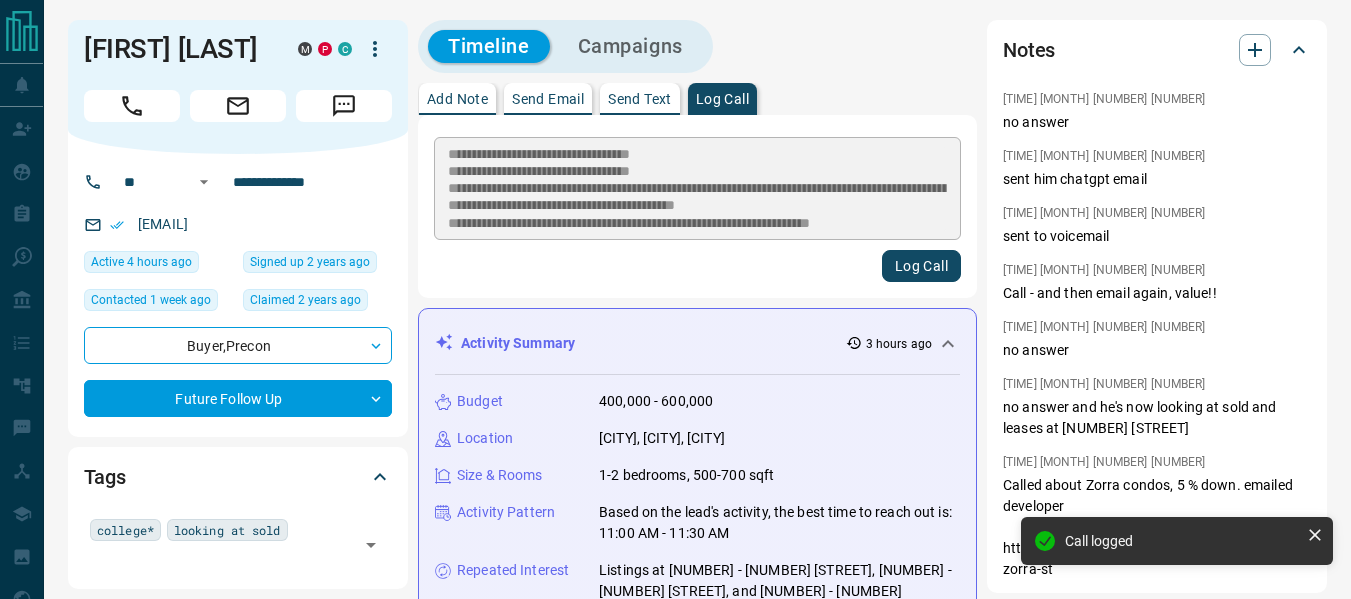type 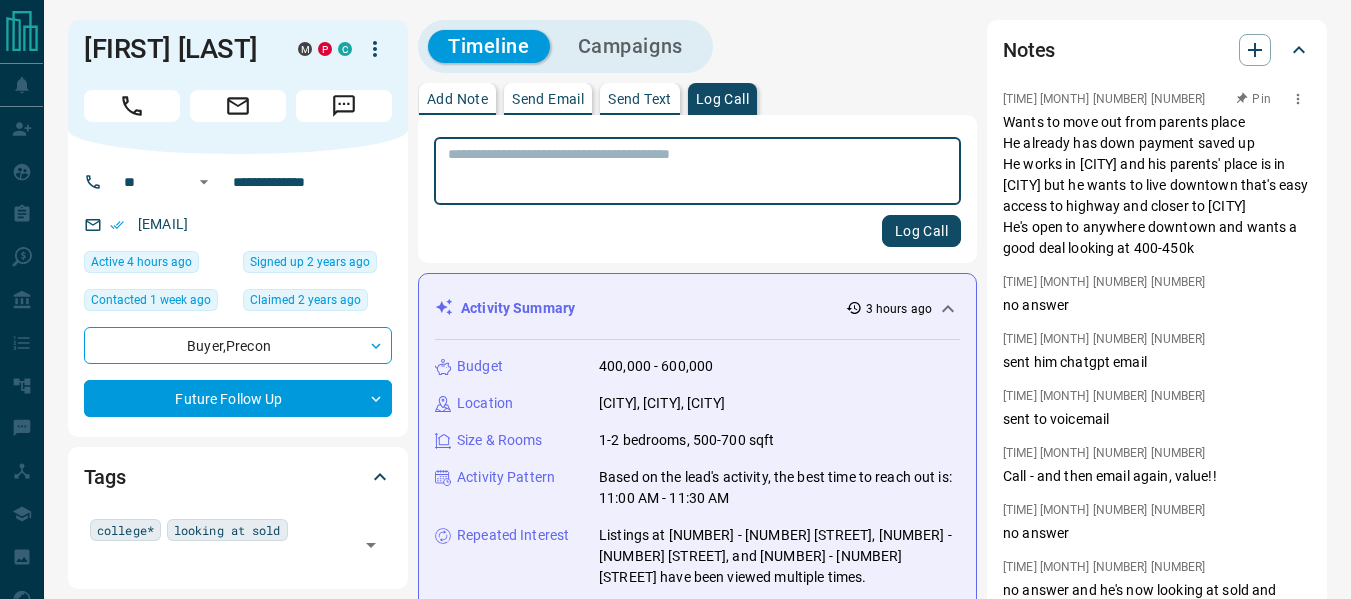 scroll, scrollTop: 178, scrollLeft: 0, axis: vertical 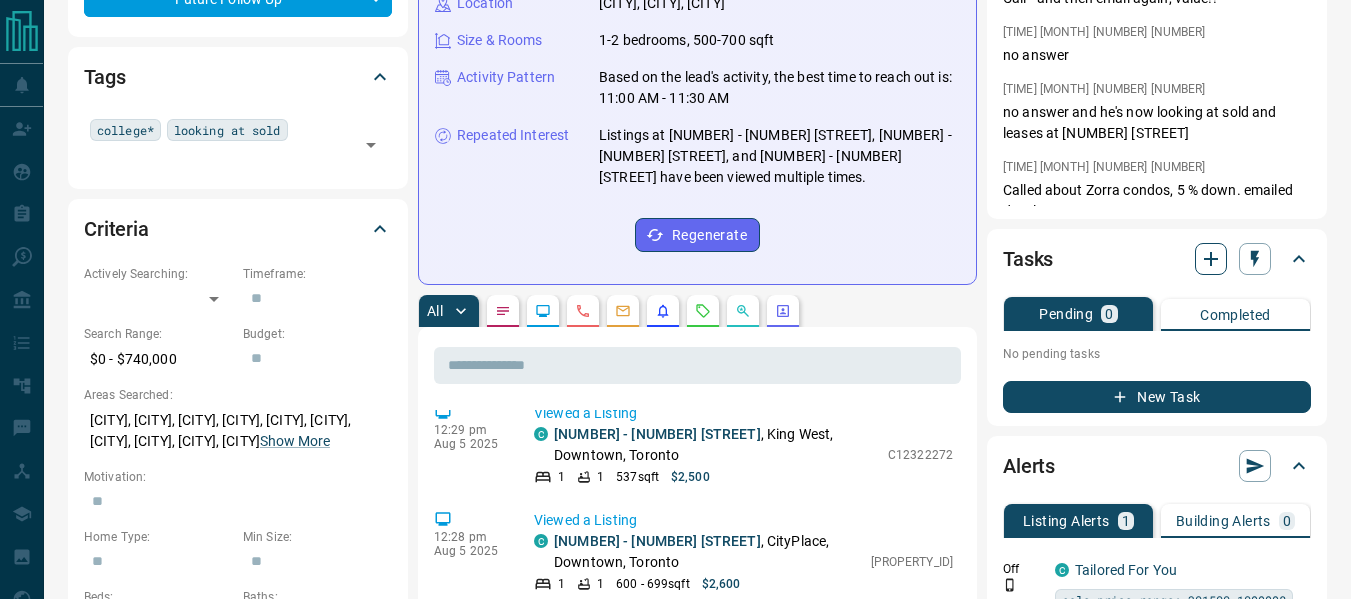 click 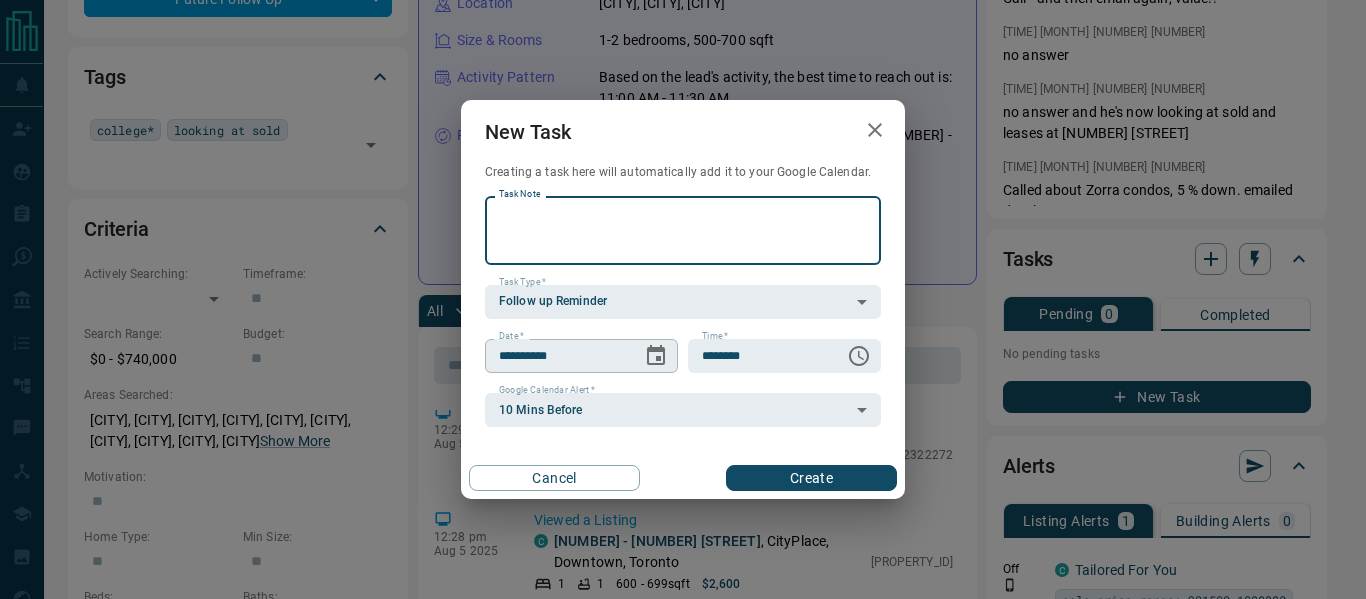 click 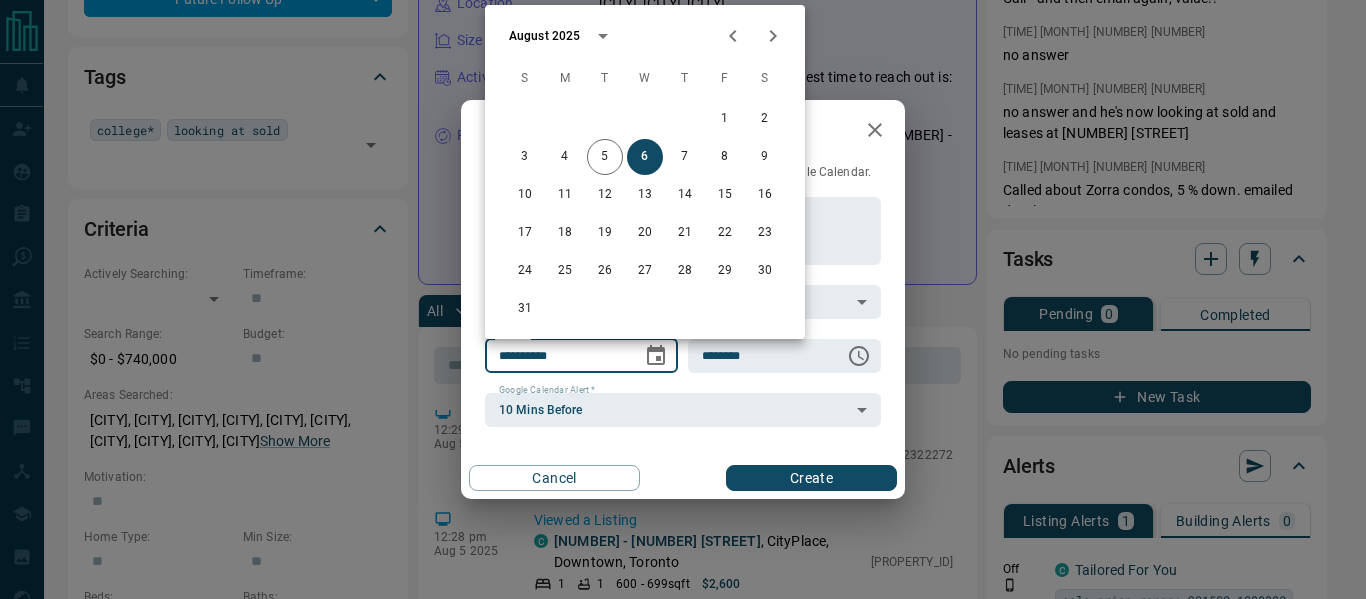 drag, startPoint x: 651, startPoint y: 154, endPoint x: 749, endPoint y: 220, distance: 118.15244 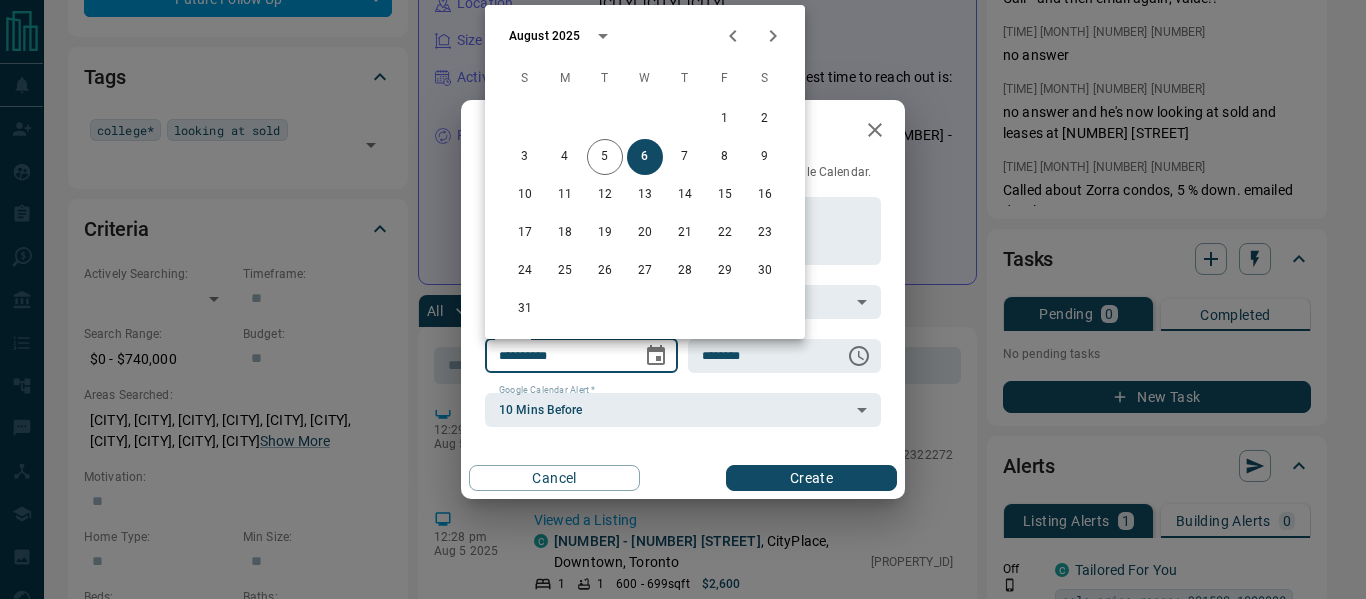 click on "6" at bounding box center (645, 157) 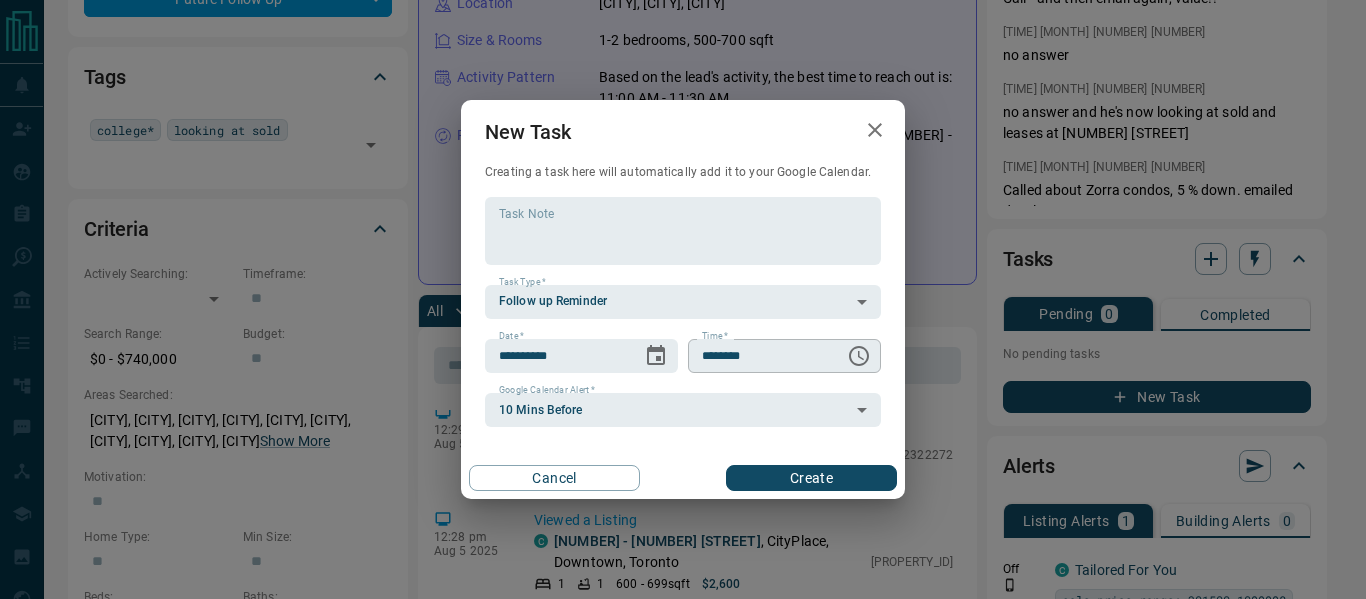 click 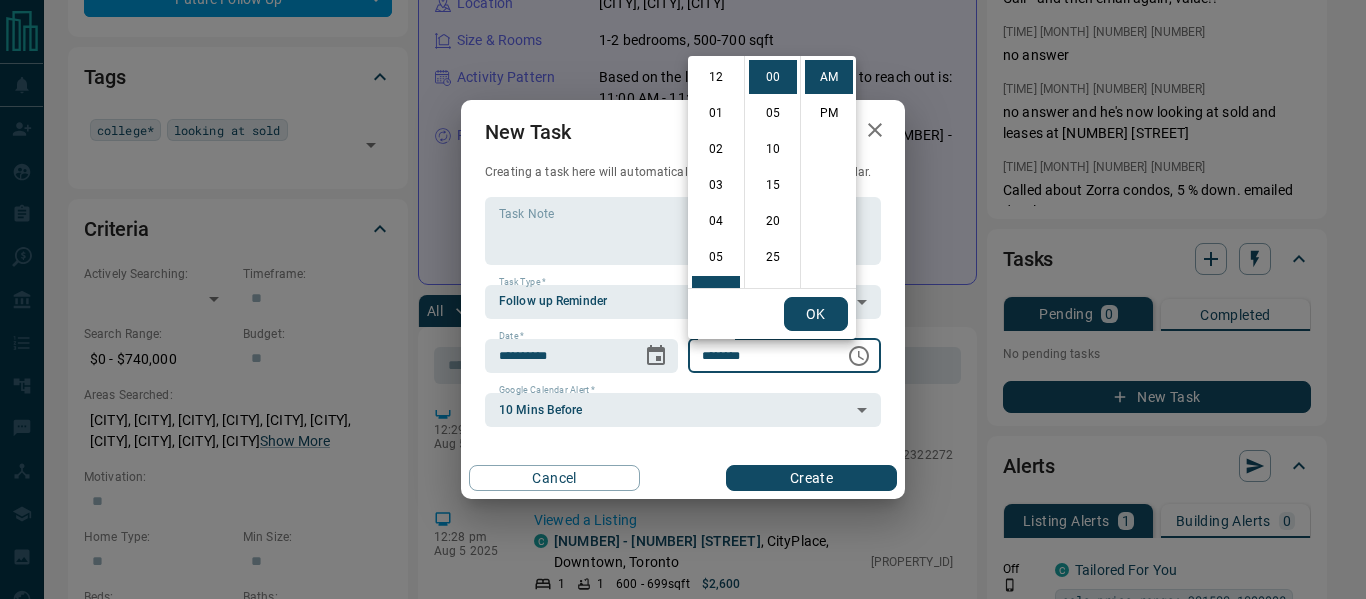 scroll, scrollTop: 216, scrollLeft: 0, axis: vertical 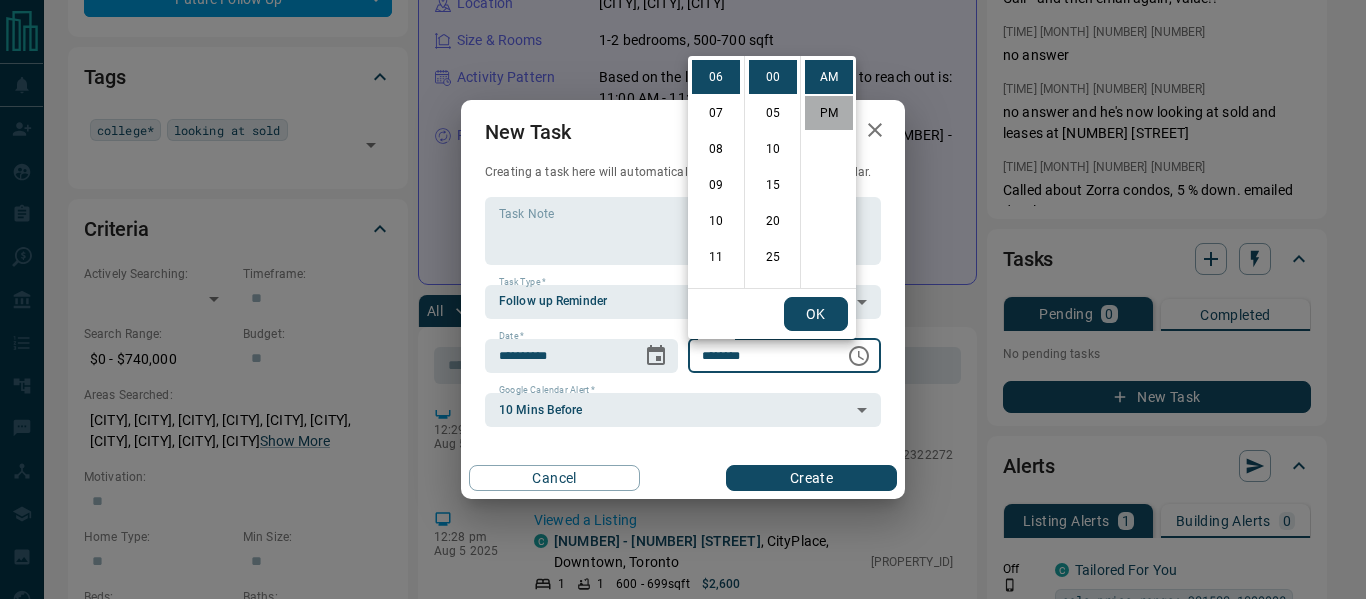 click on "PM" at bounding box center (829, 113) 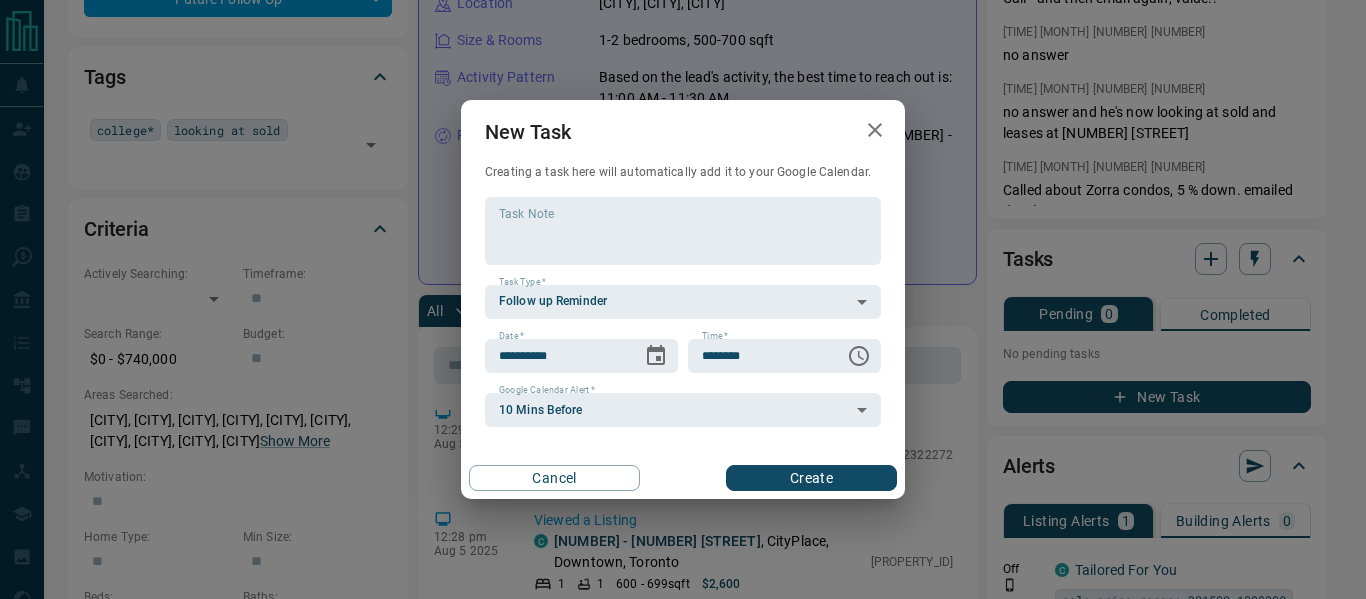 scroll, scrollTop: 30, scrollLeft: 0, axis: vertical 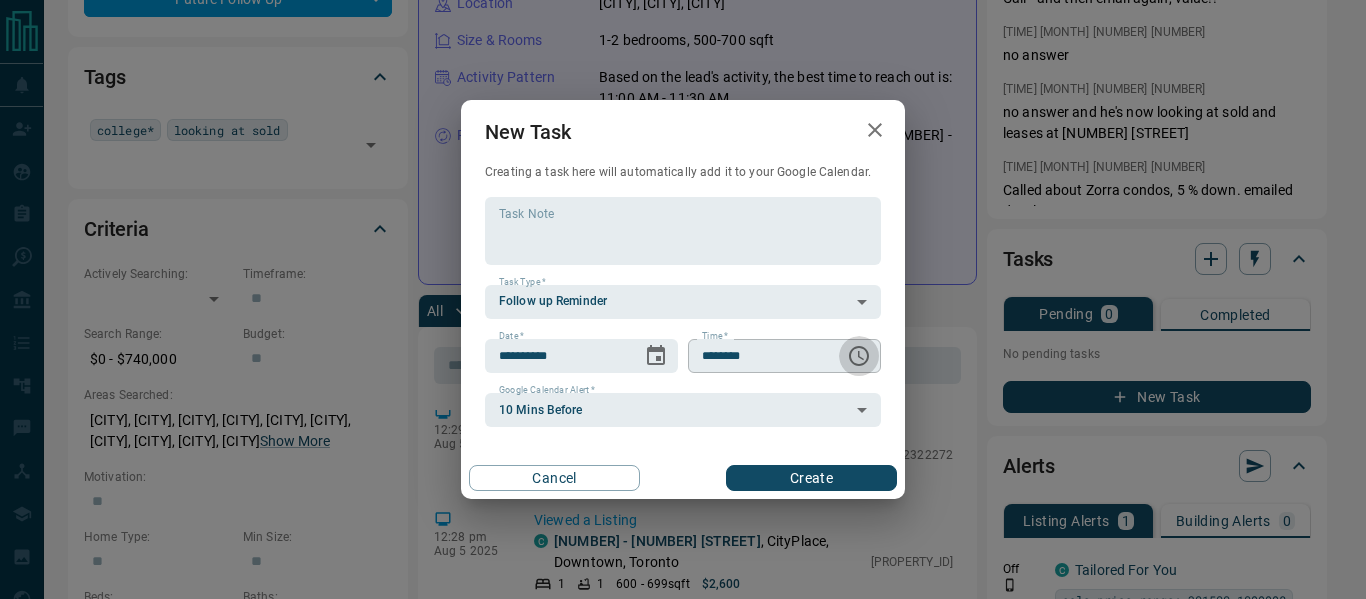 click at bounding box center [859, 356] 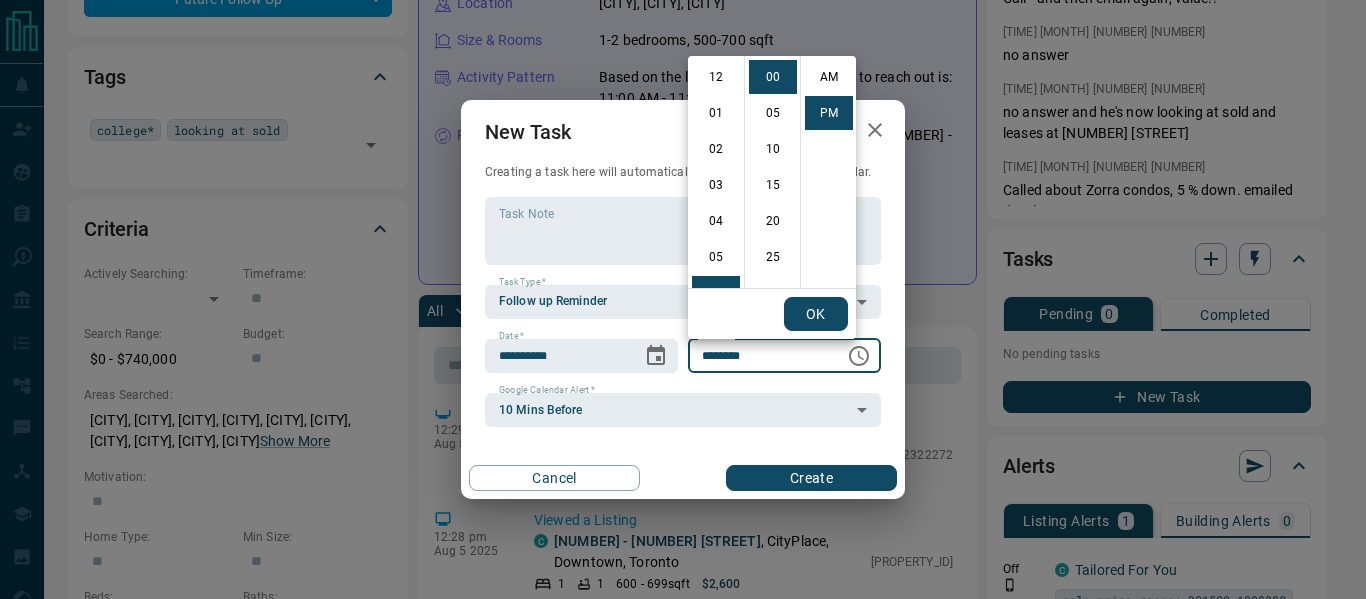 scroll, scrollTop: 216, scrollLeft: 0, axis: vertical 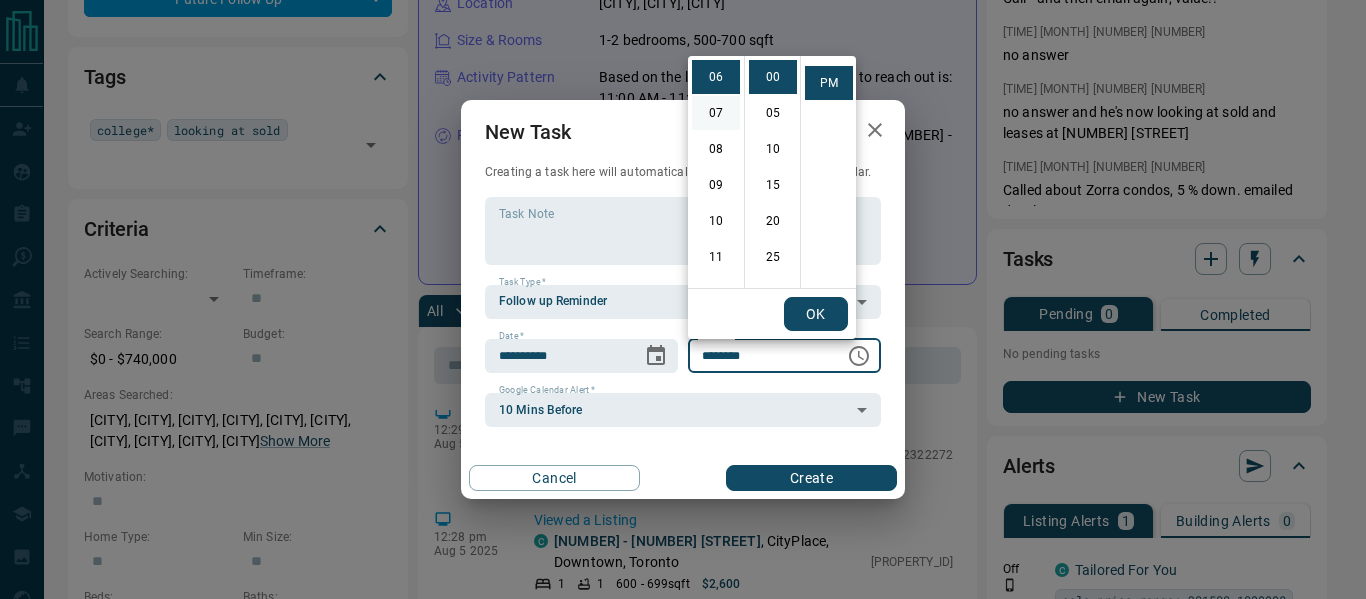 click on "07" at bounding box center [716, 113] 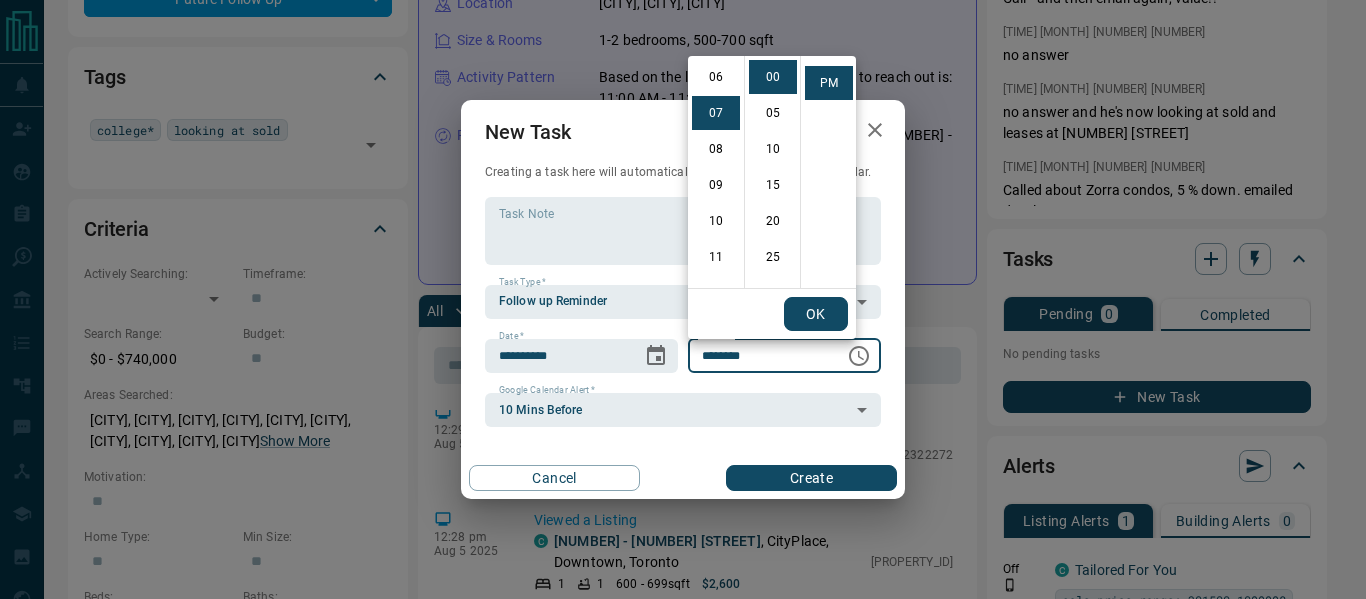 scroll, scrollTop: 252, scrollLeft: 0, axis: vertical 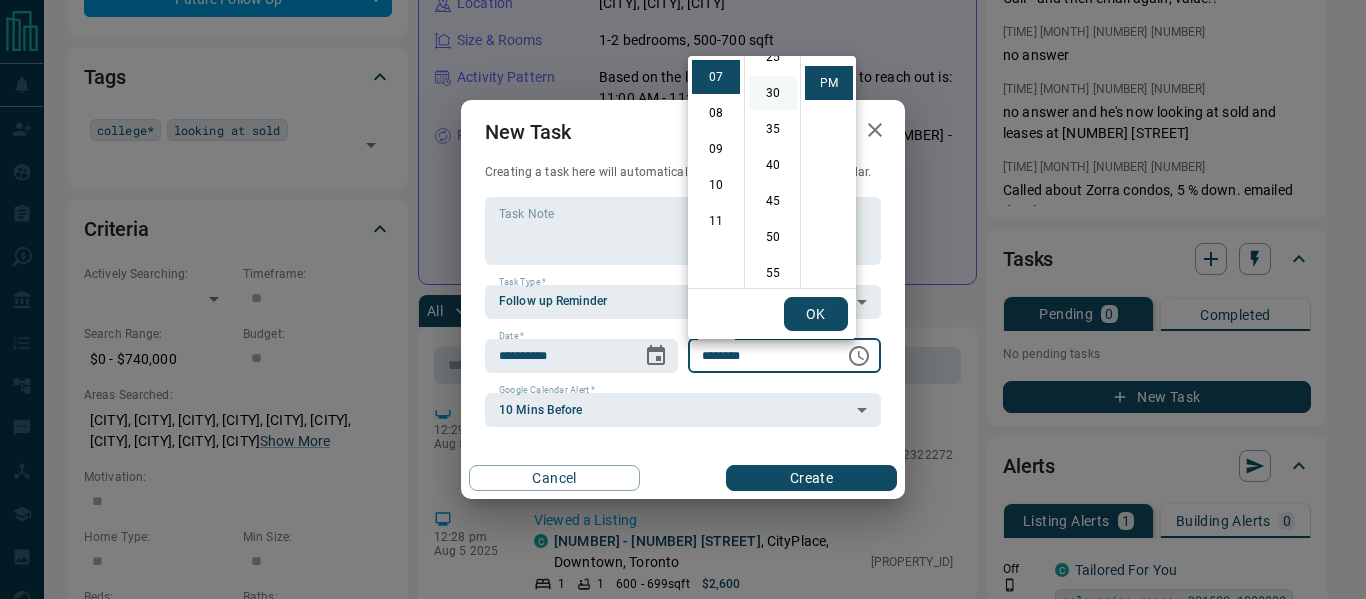 click on "30" at bounding box center [773, 93] 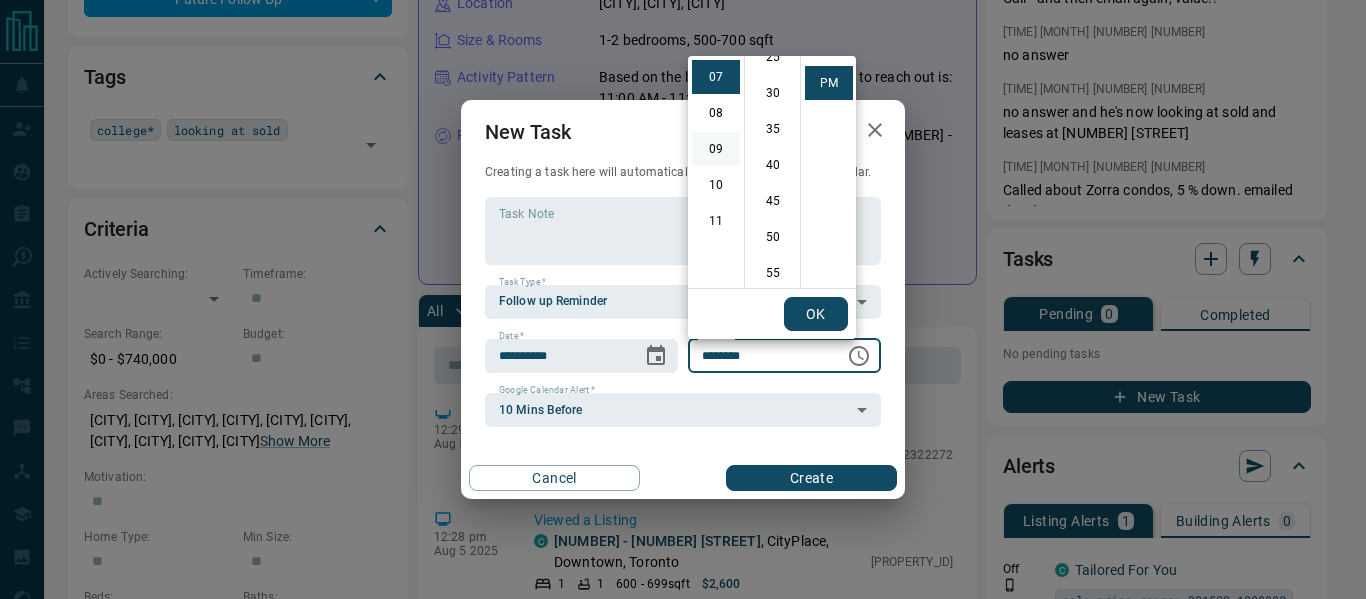 type on "********" 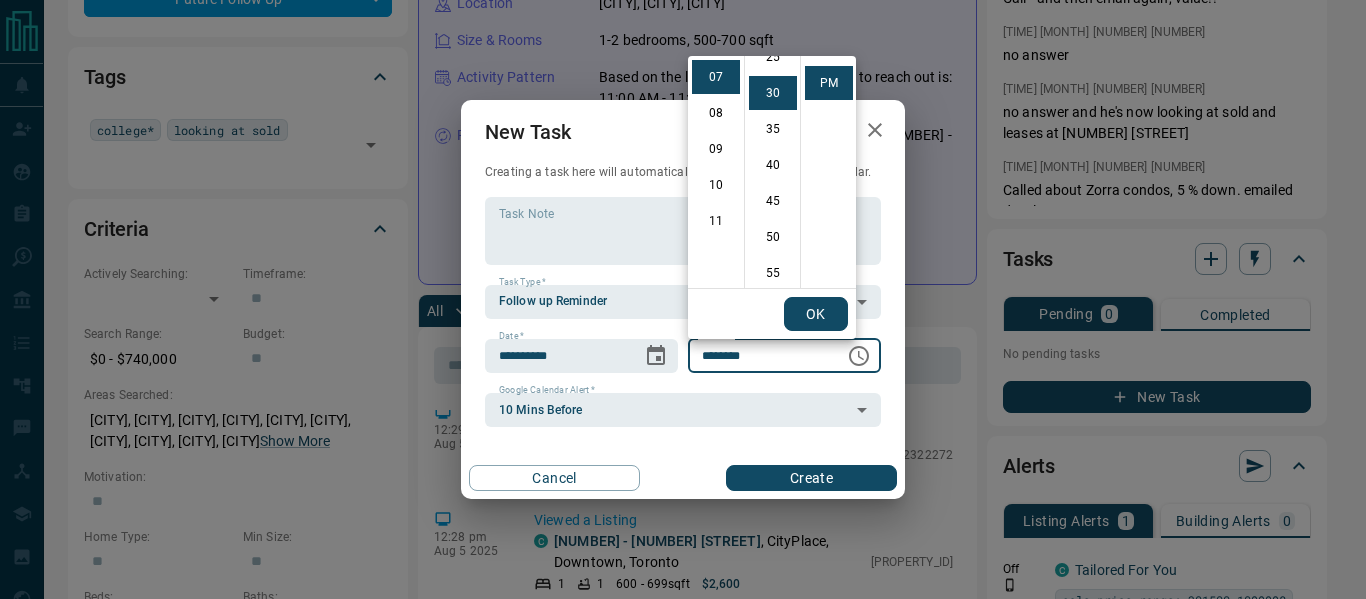 scroll, scrollTop: 216, scrollLeft: 0, axis: vertical 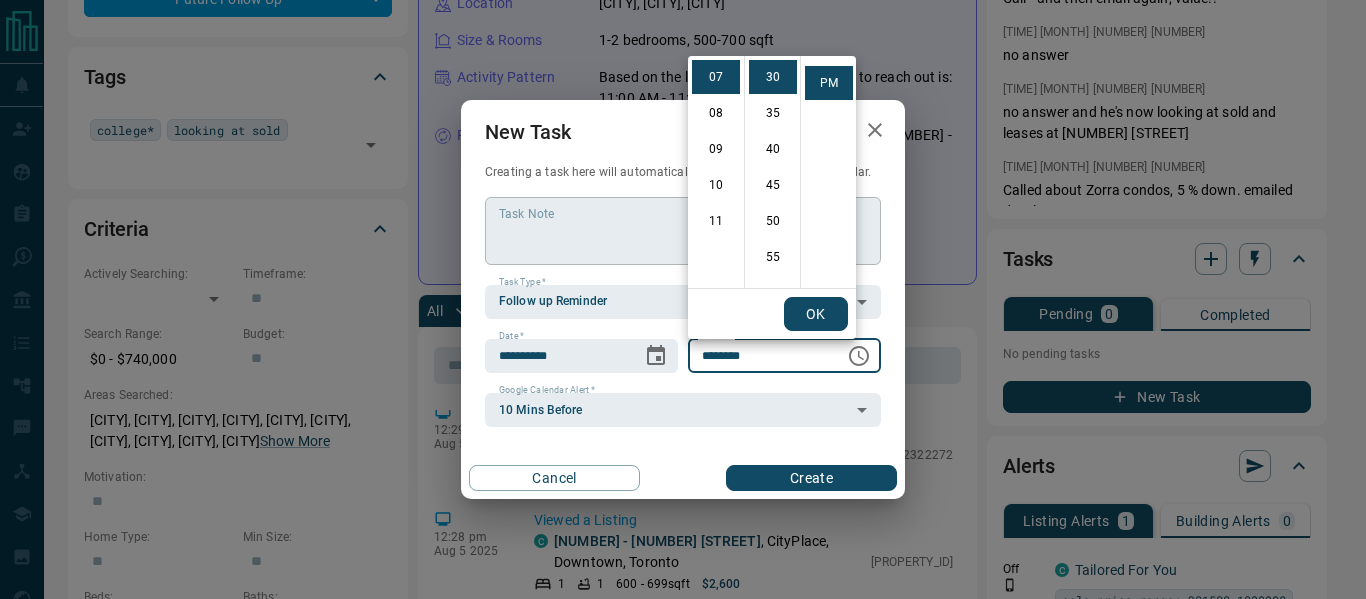 click on "* Task Note" at bounding box center [683, 231] 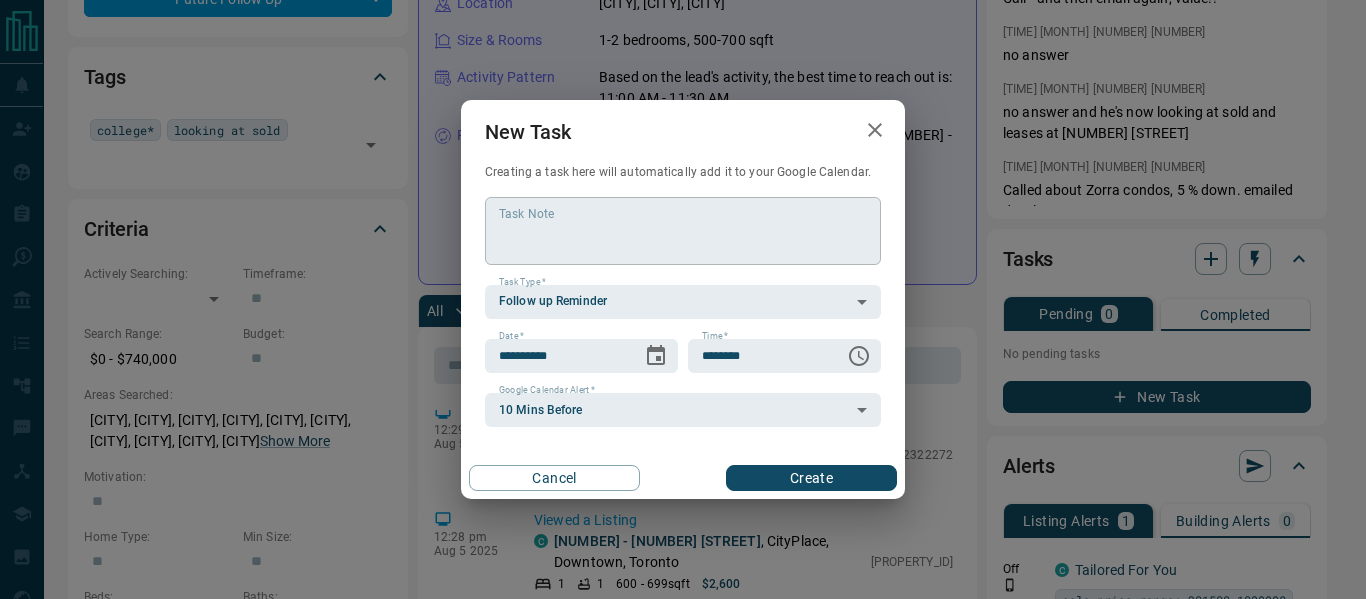 click on "Task Note" at bounding box center [683, 230] 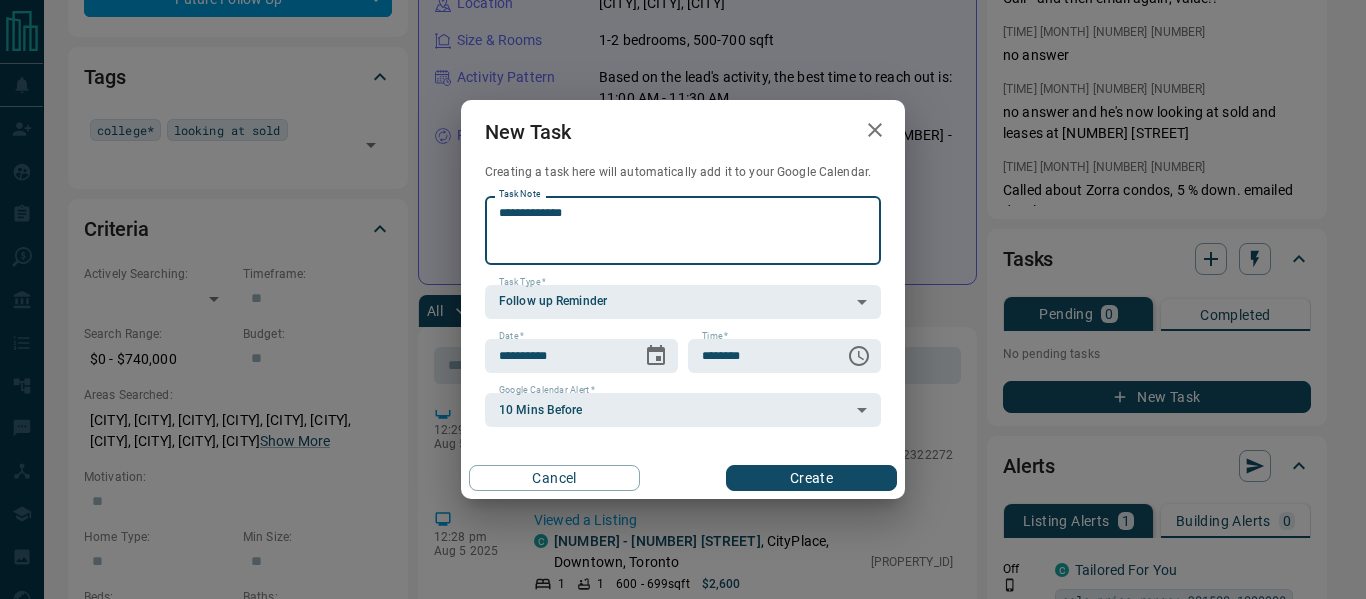 type on "**********" 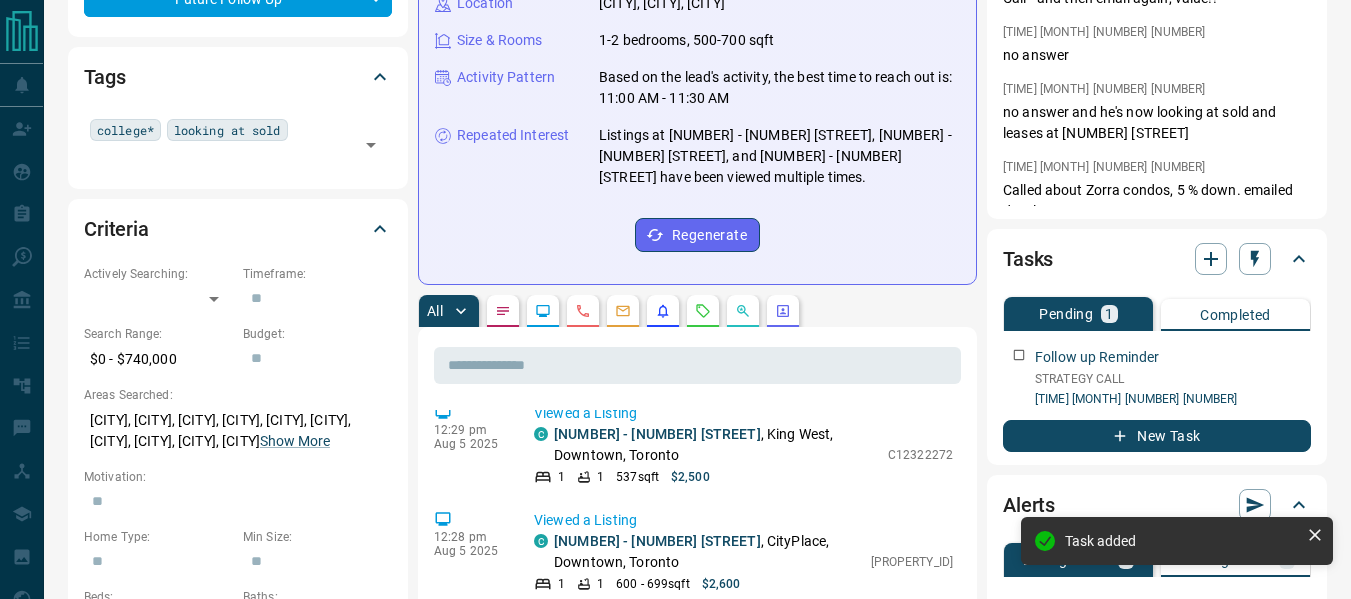 click 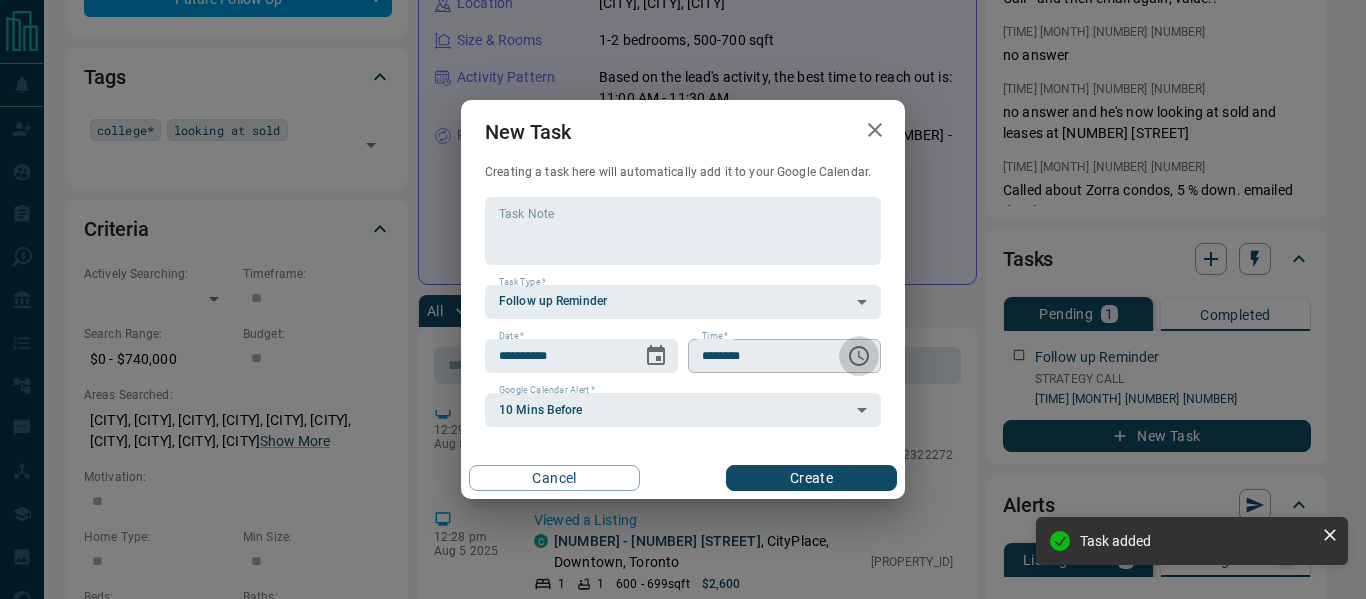 click 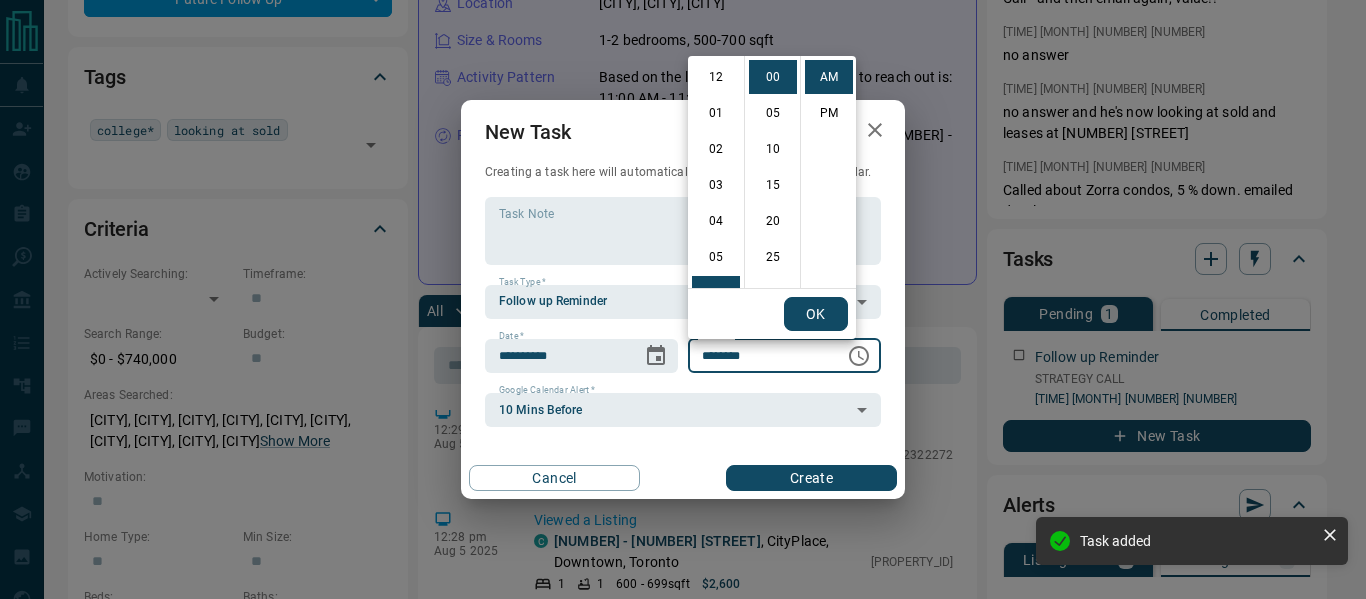 scroll, scrollTop: 216, scrollLeft: 0, axis: vertical 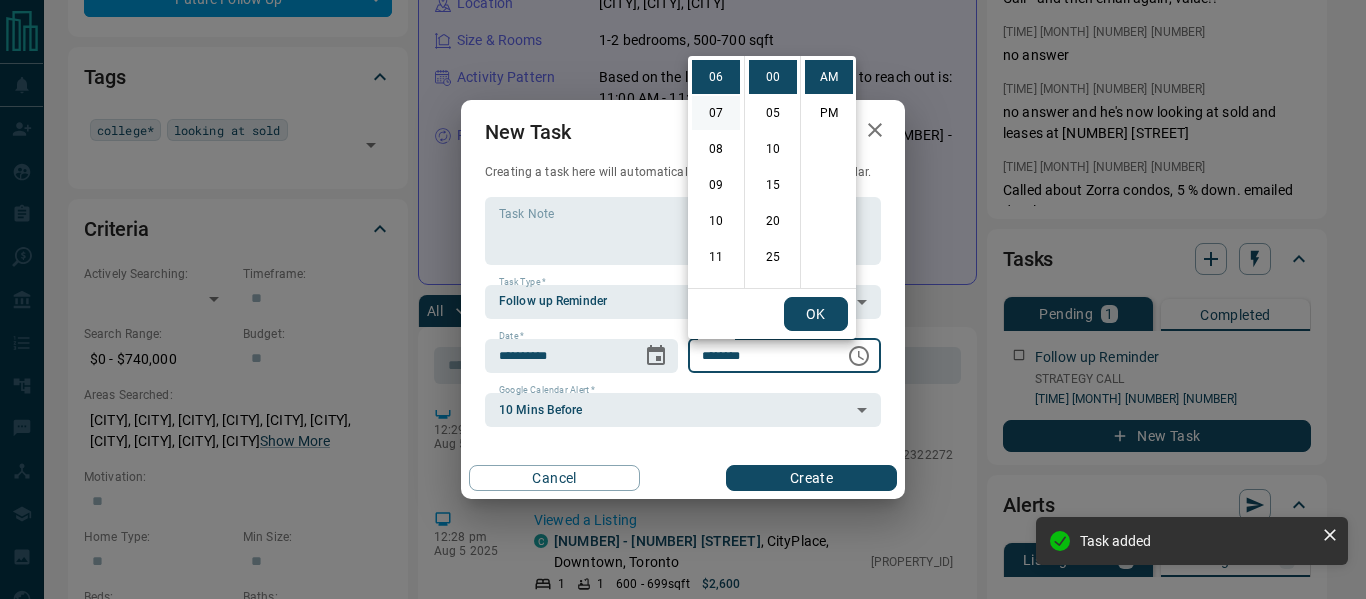 click on "07" at bounding box center (716, 113) 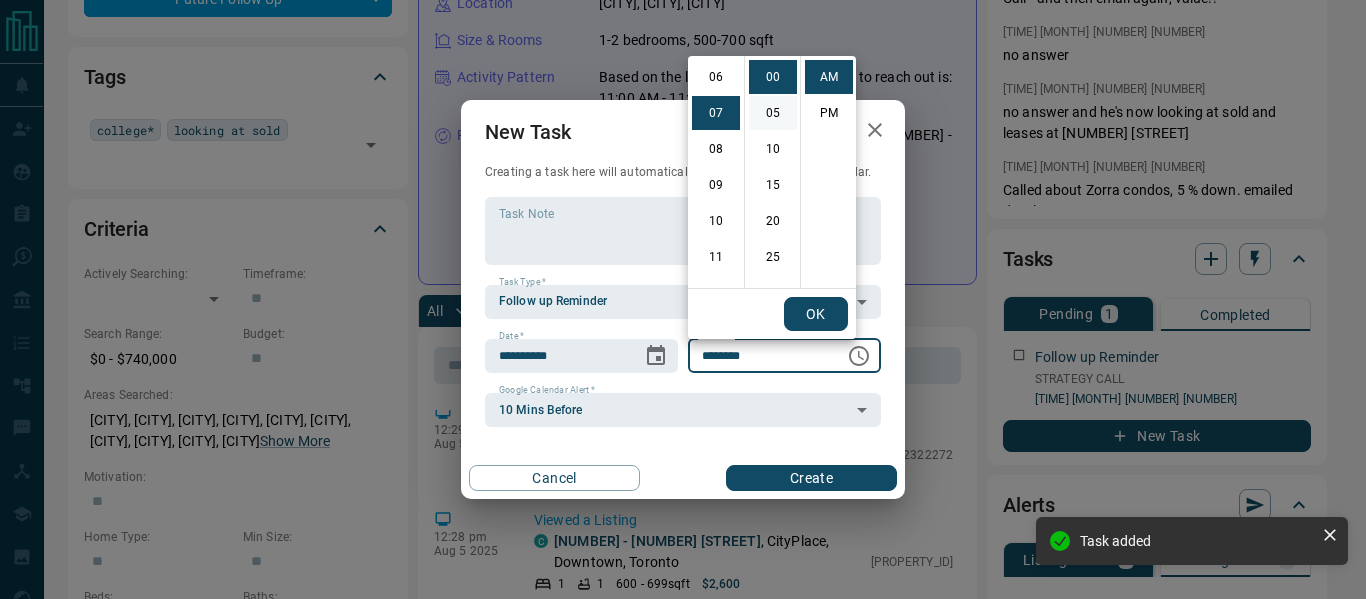 scroll, scrollTop: 252, scrollLeft: 0, axis: vertical 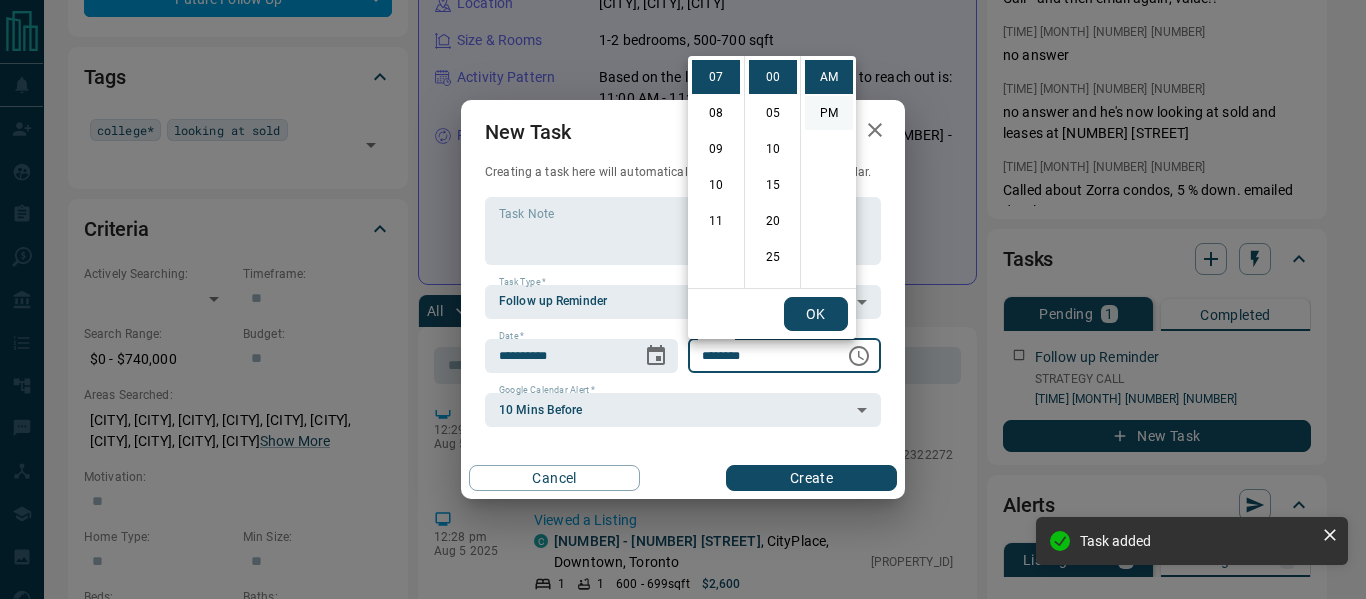 click on "PM" at bounding box center (829, 113) 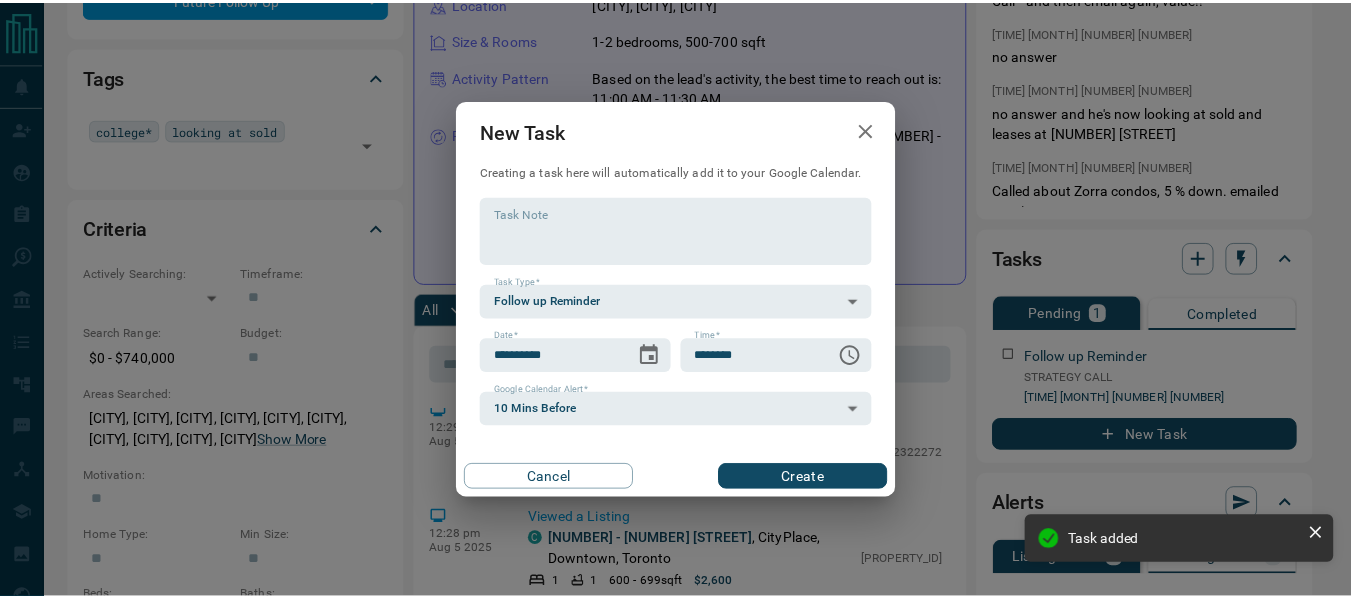 scroll, scrollTop: 30, scrollLeft: 0, axis: vertical 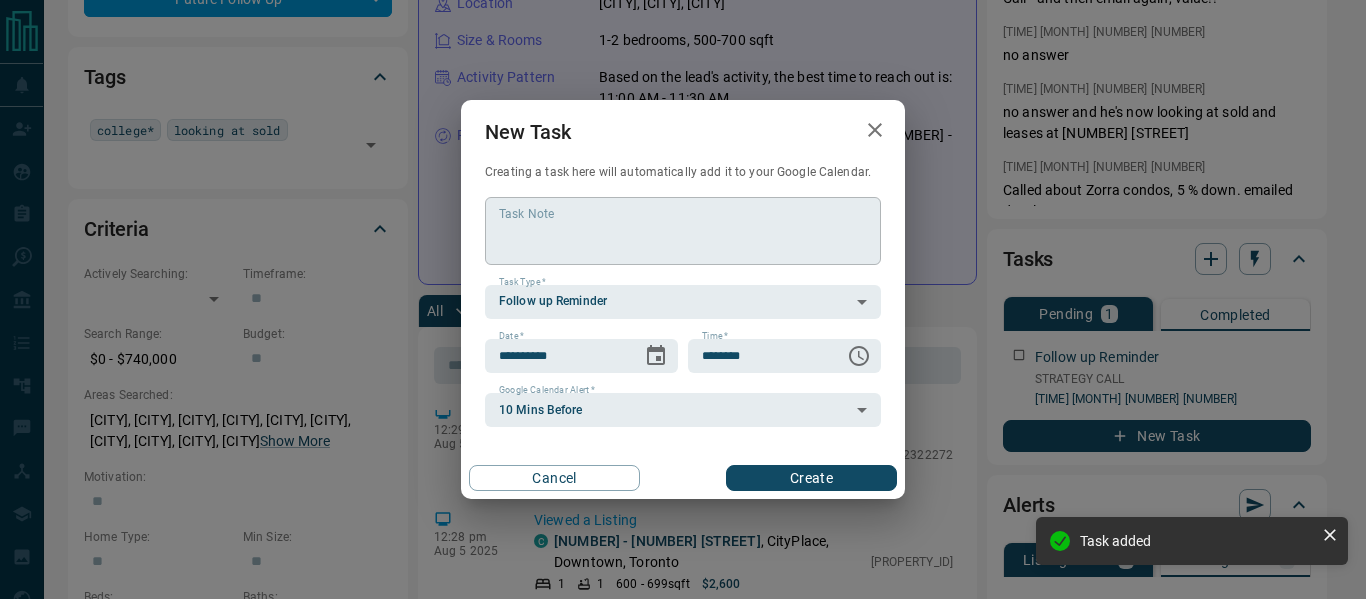 click on "Task Note" at bounding box center [683, 230] 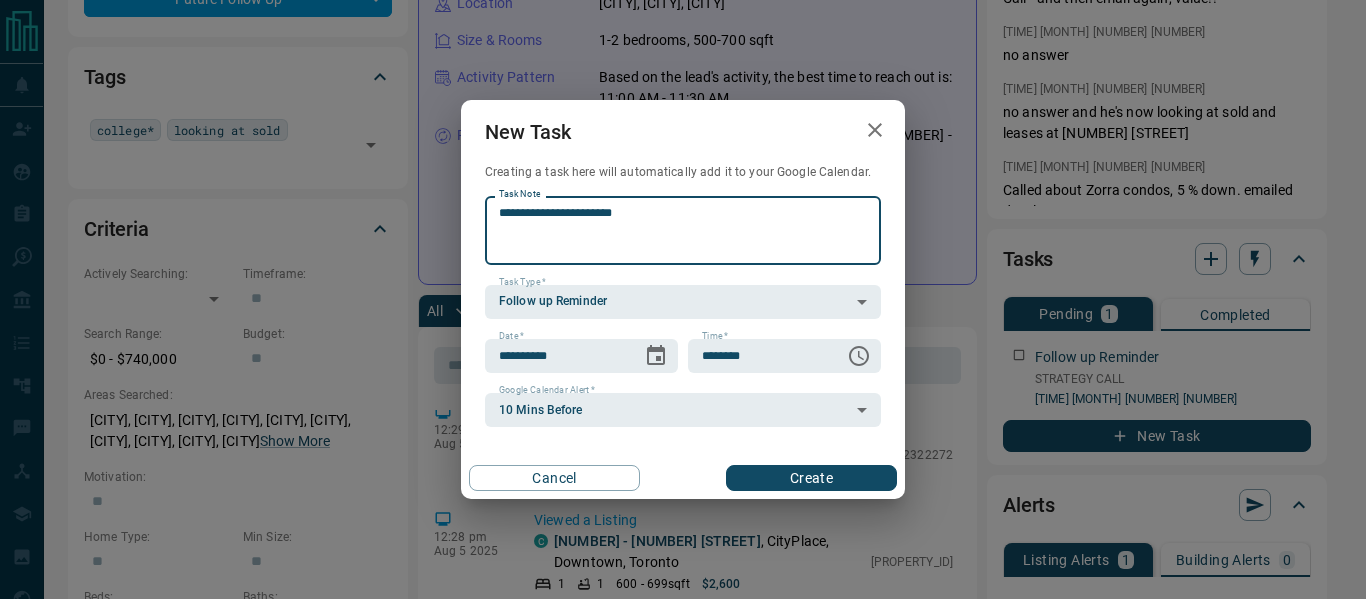 type on "**********" 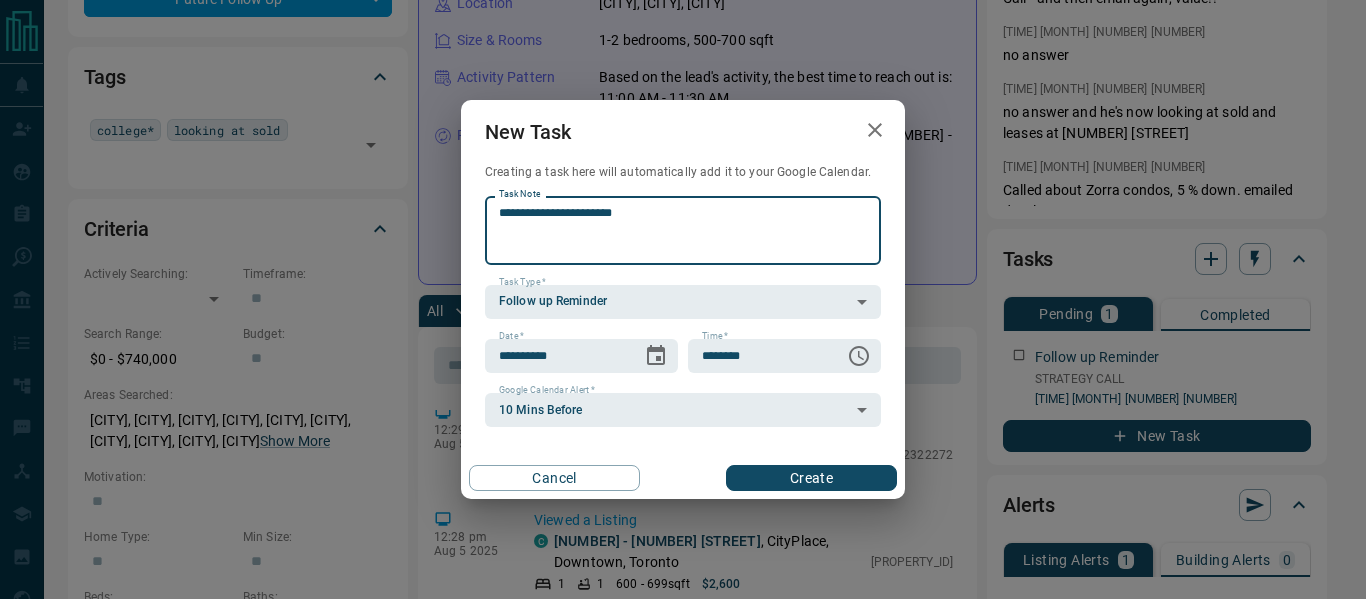 click on "Create" at bounding box center (811, 478) 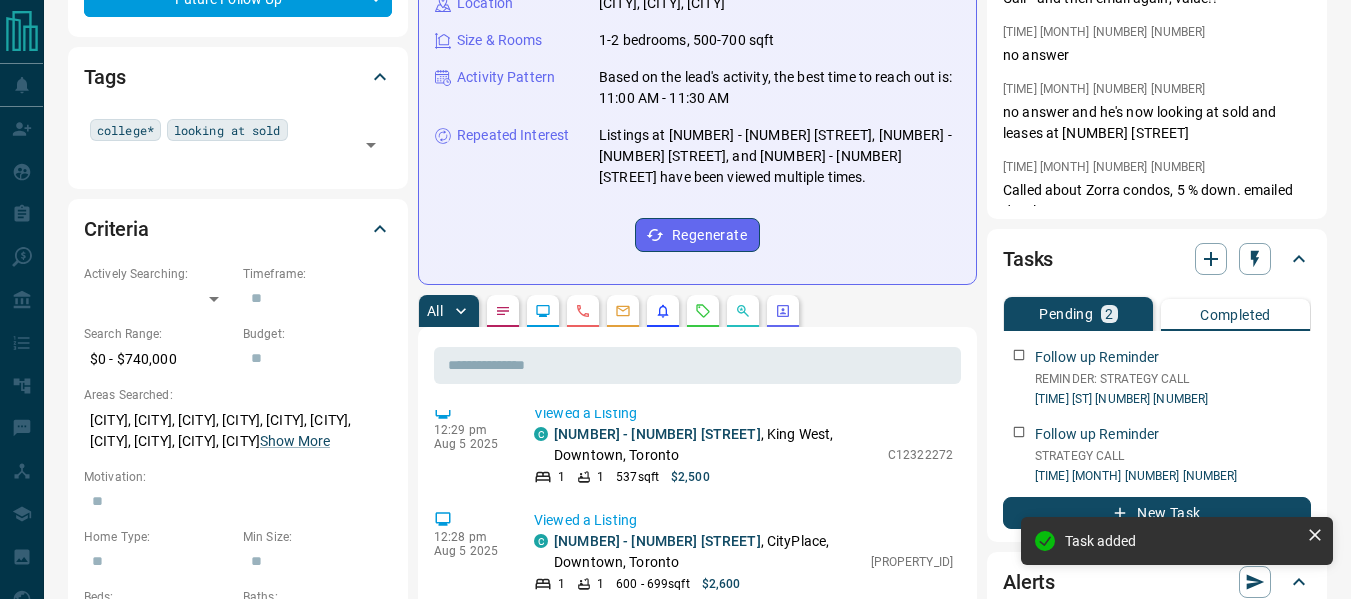 click at bounding box center (221, 158) 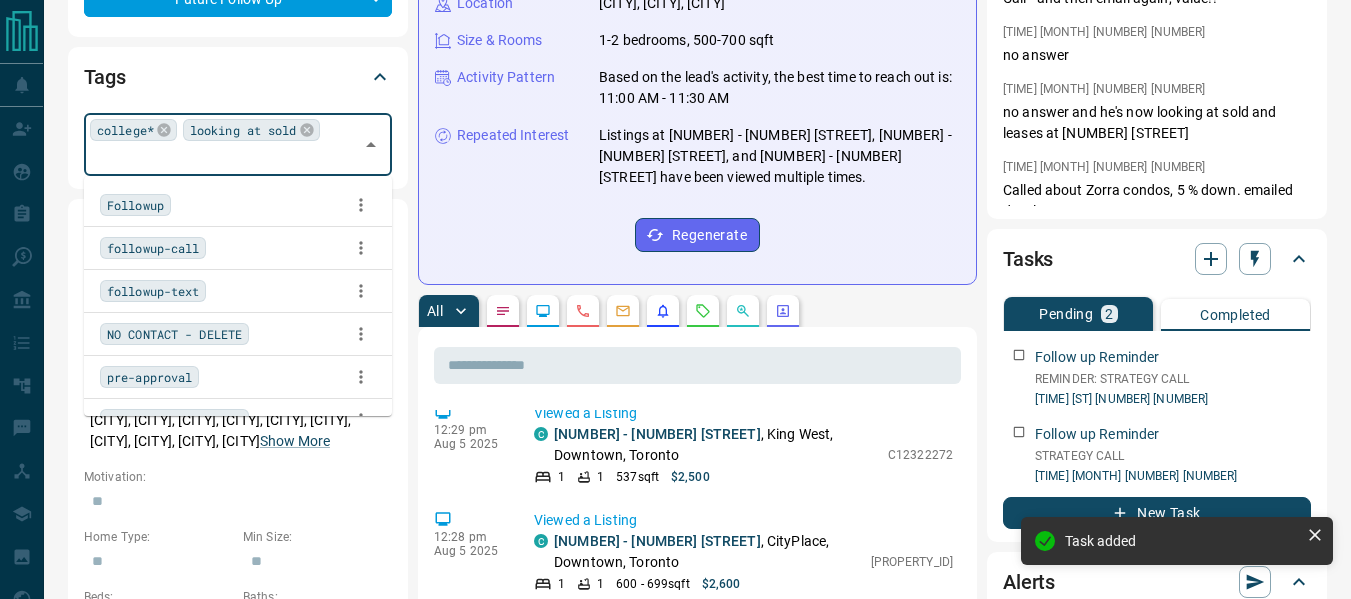 scroll, scrollTop: 3379, scrollLeft: 0, axis: vertical 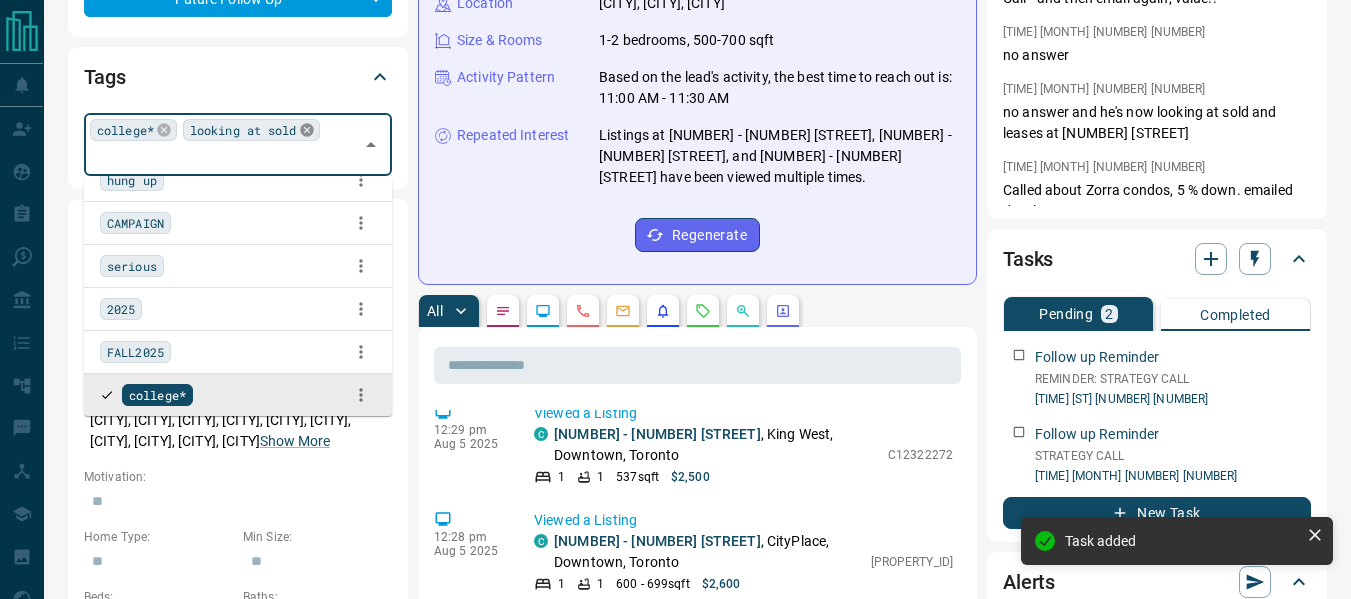 click 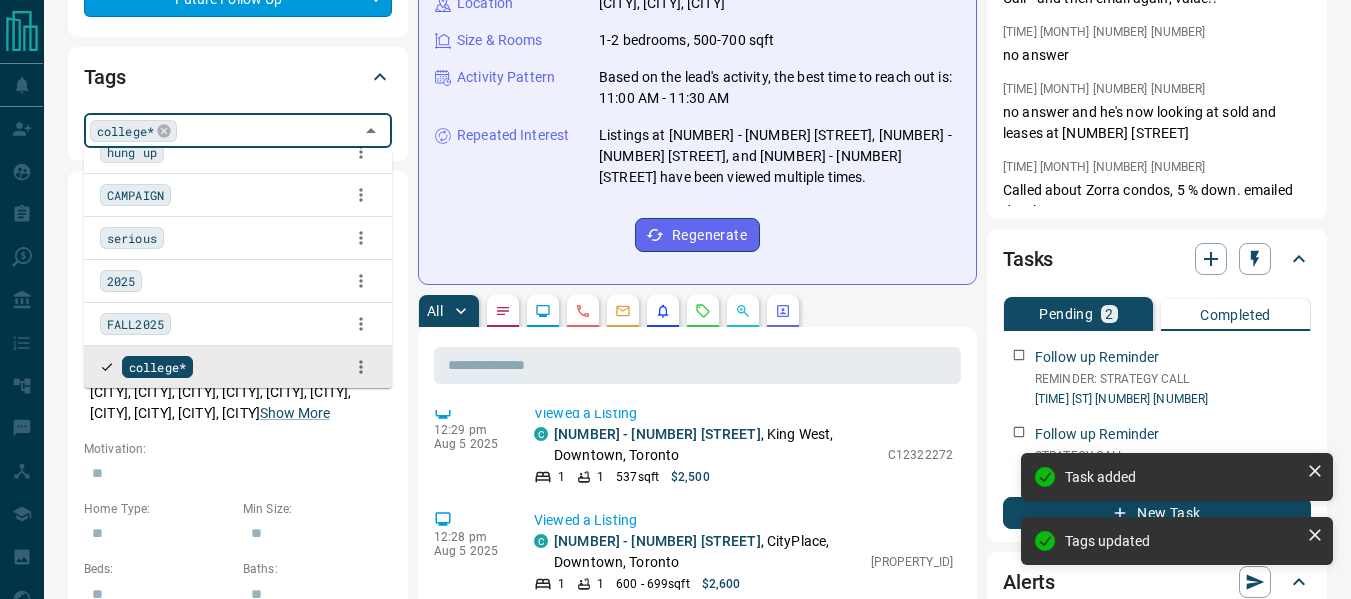 click on "**********" at bounding box center (675, 825) 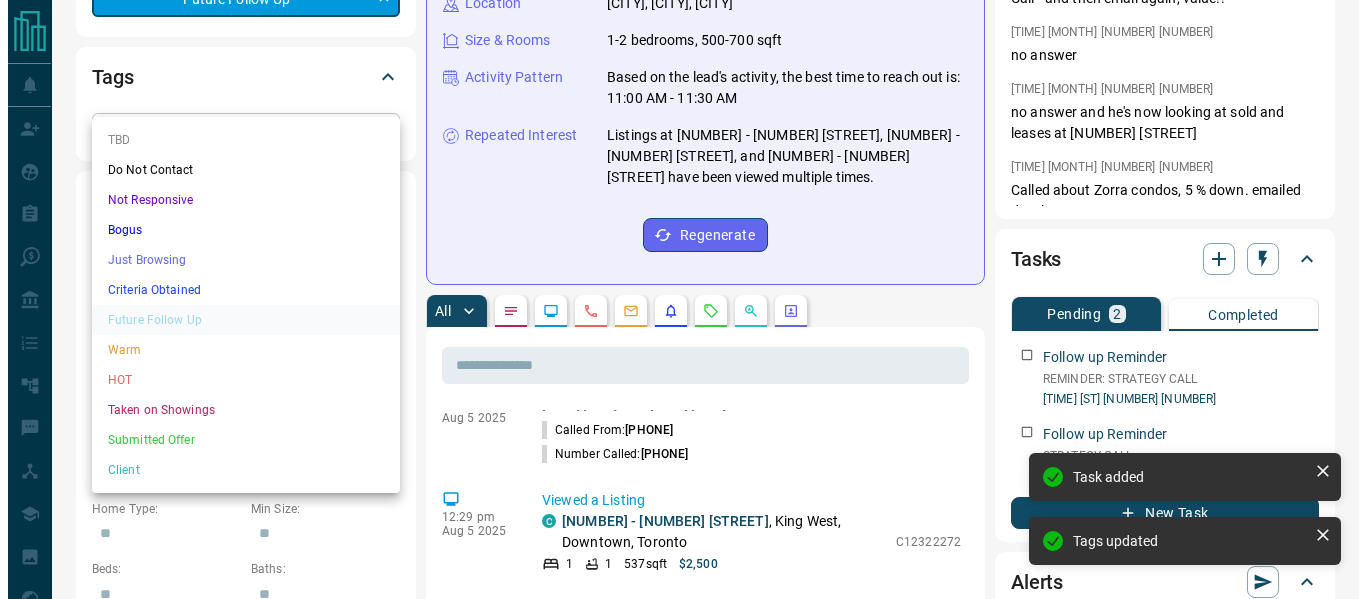 scroll, scrollTop: 300, scrollLeft: 0, axis: vertical 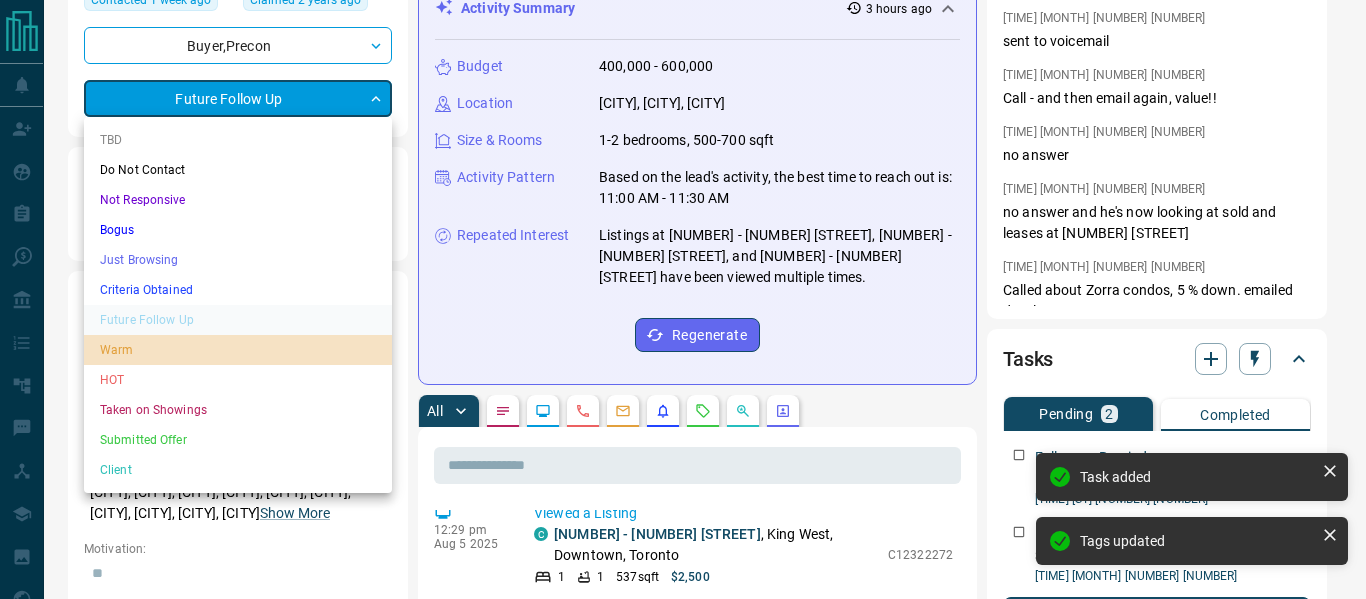 click on "Warm" at bounding box center [238, 350] 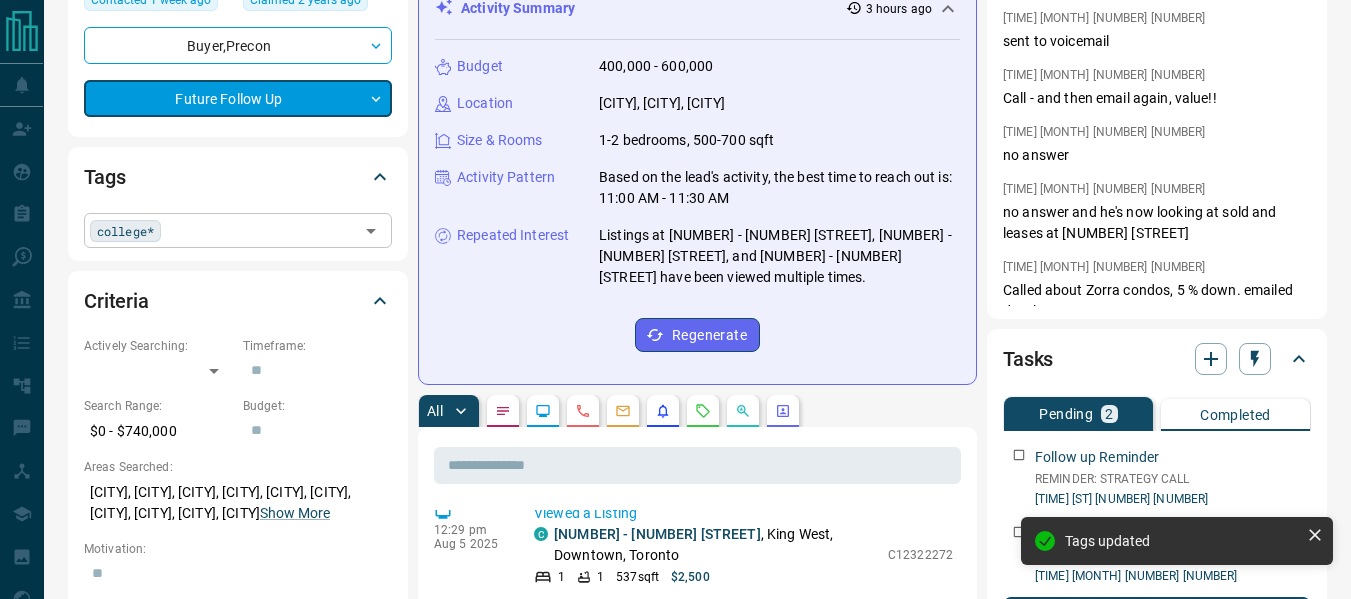 type on "*" 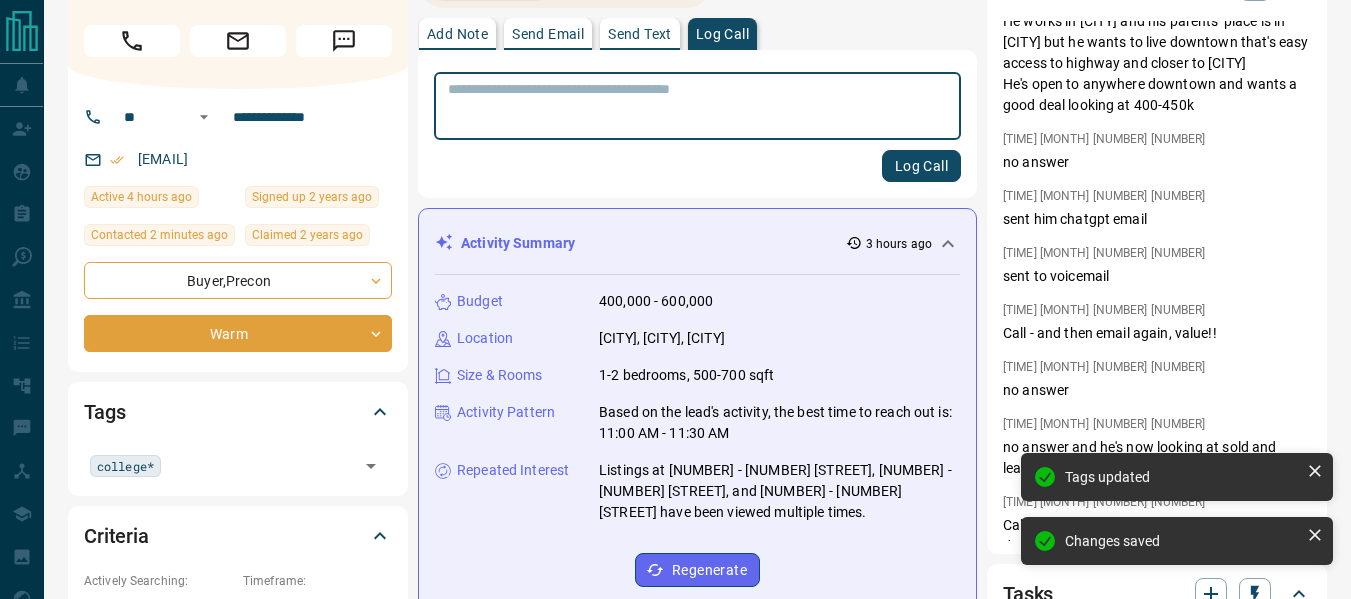 scroll, scrollTop: 100, scrollLeft: 0, axis: vertical 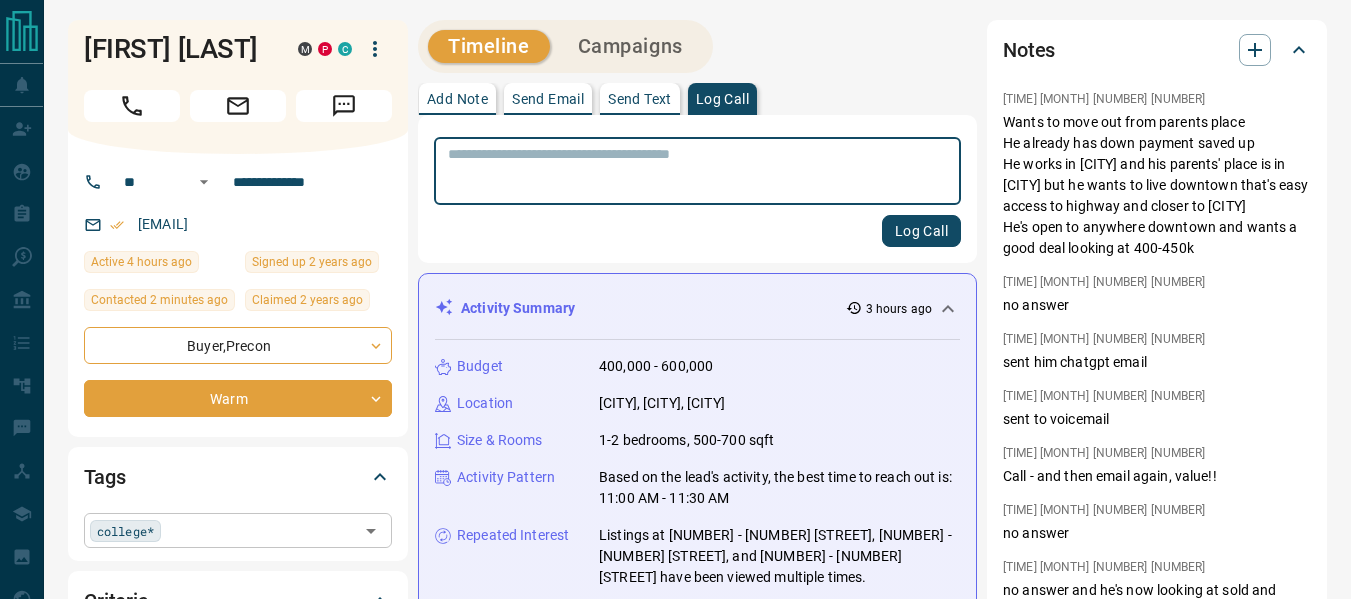 click at bounding box center (260, 530) 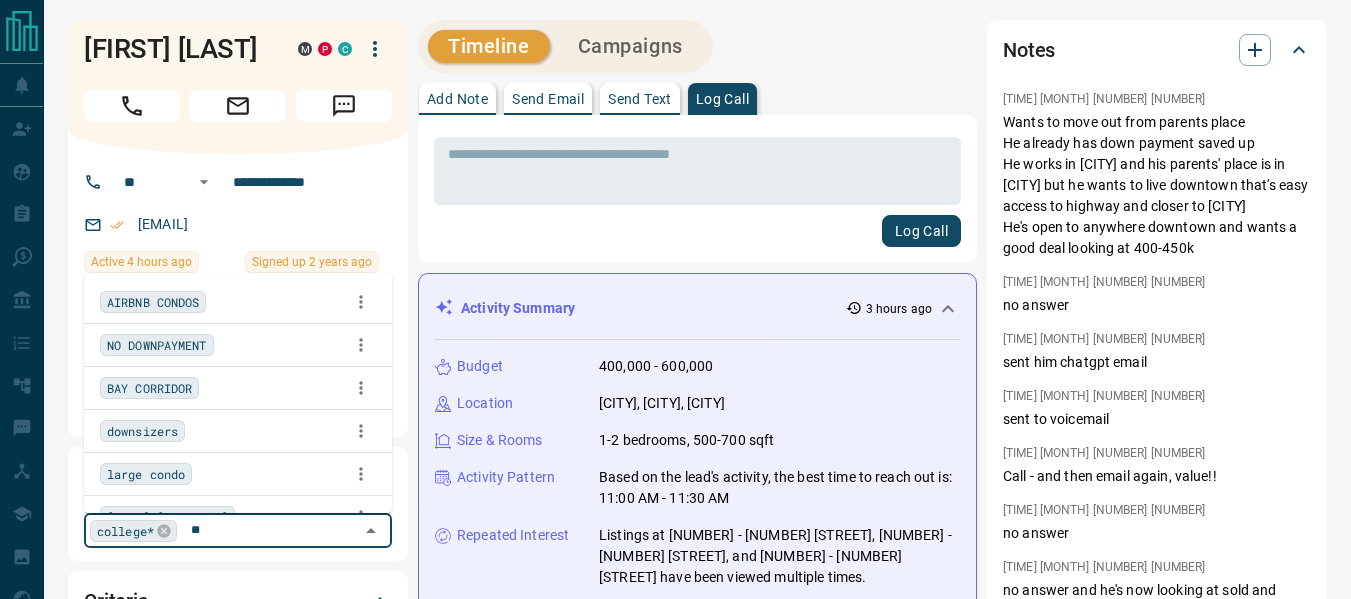 type on "*" 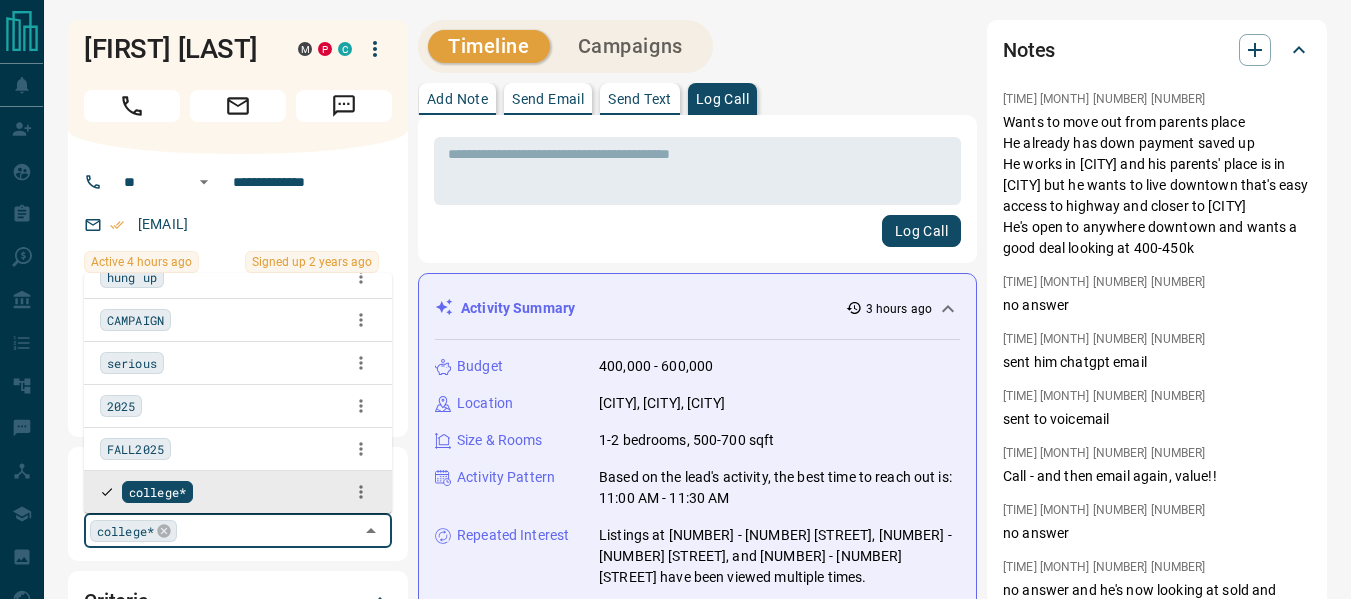 type on "*" 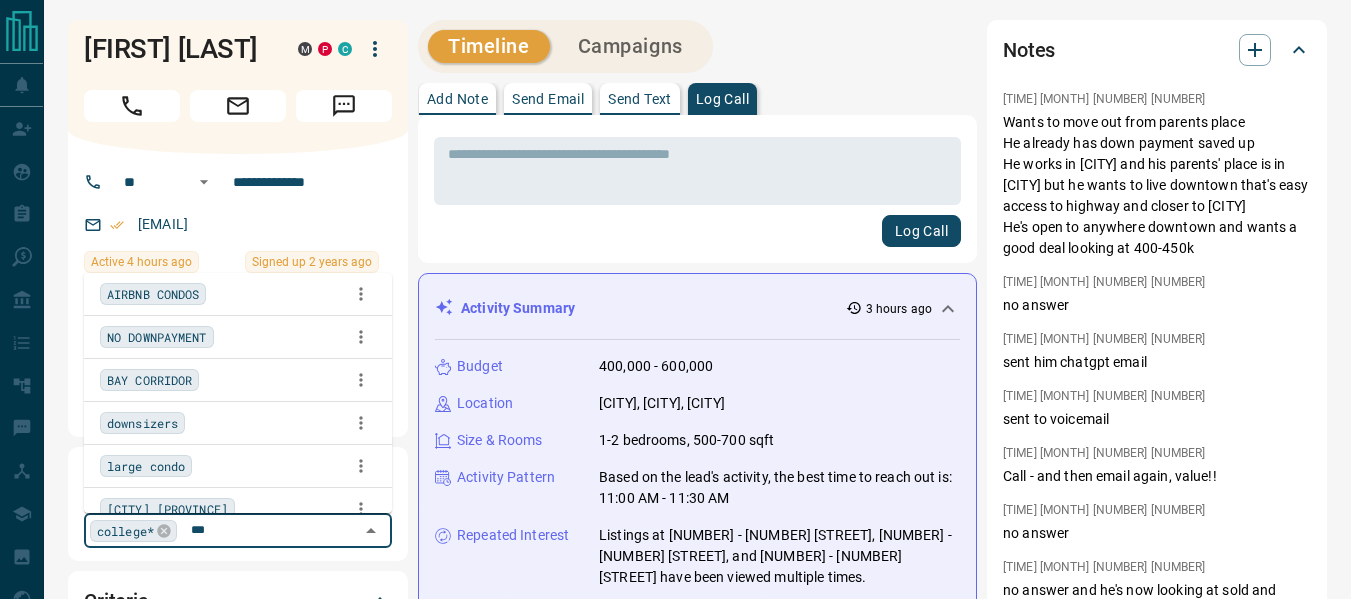 scroll, scrollTop: 0, scrollLeft: 0, axis: both 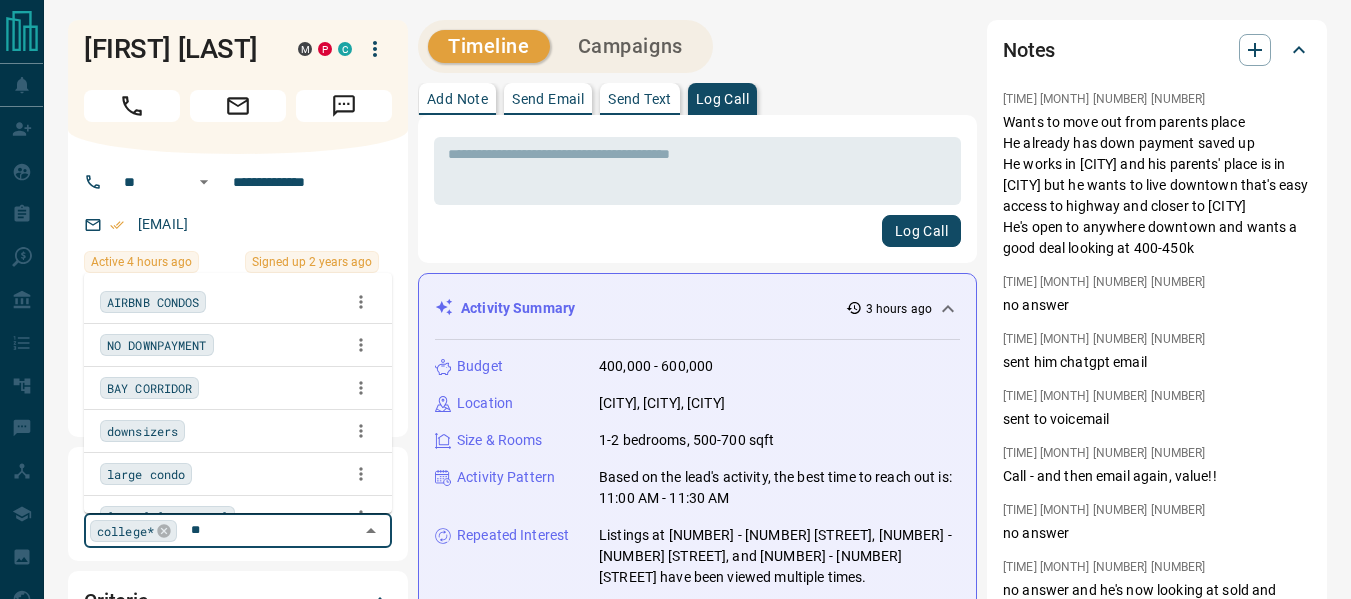 type on "*" 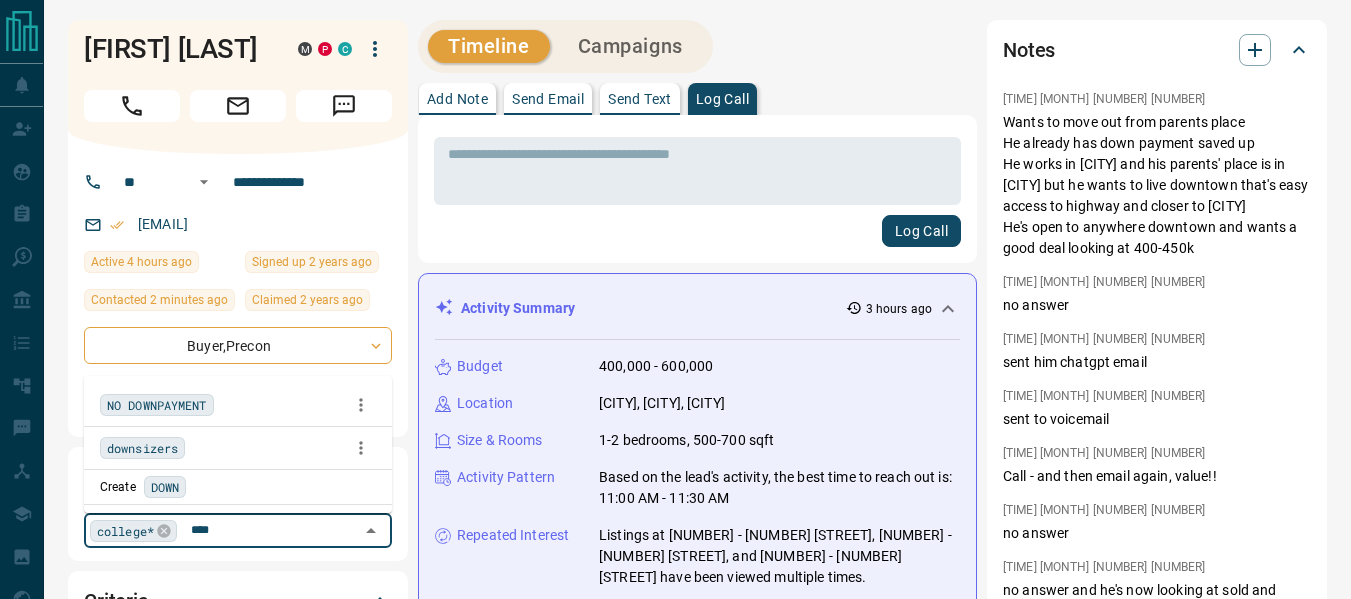 scroll, scrollTop: 0, scrollLeft: 0, axis: both 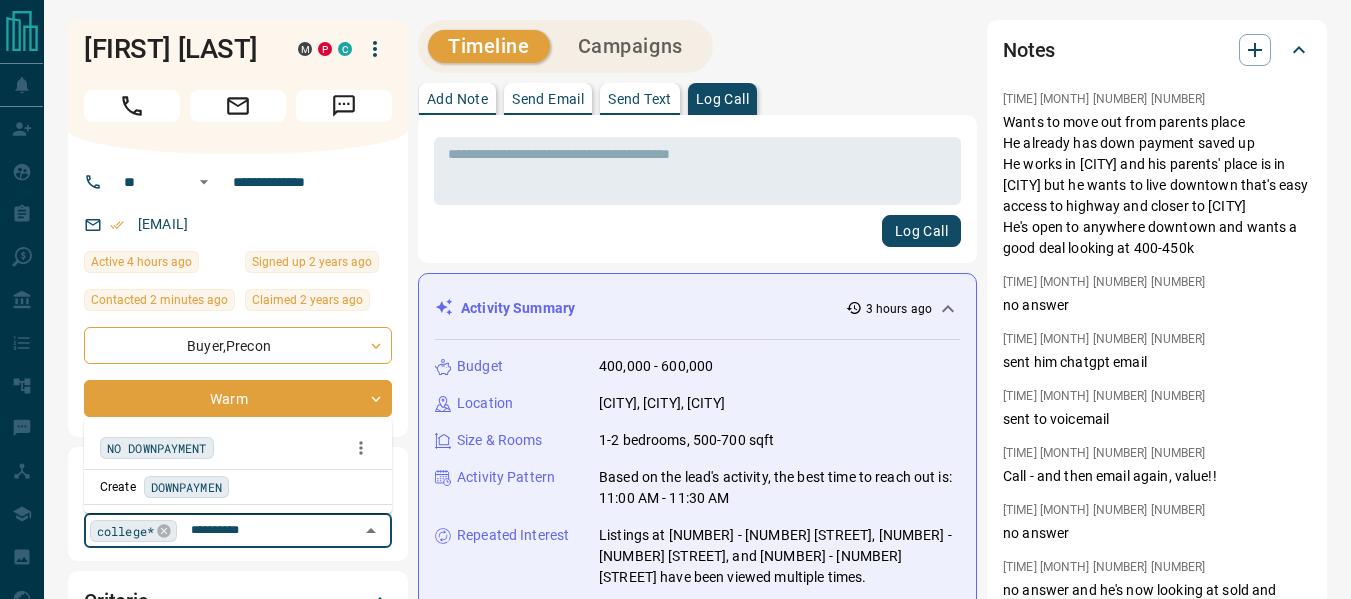 type on "**********" 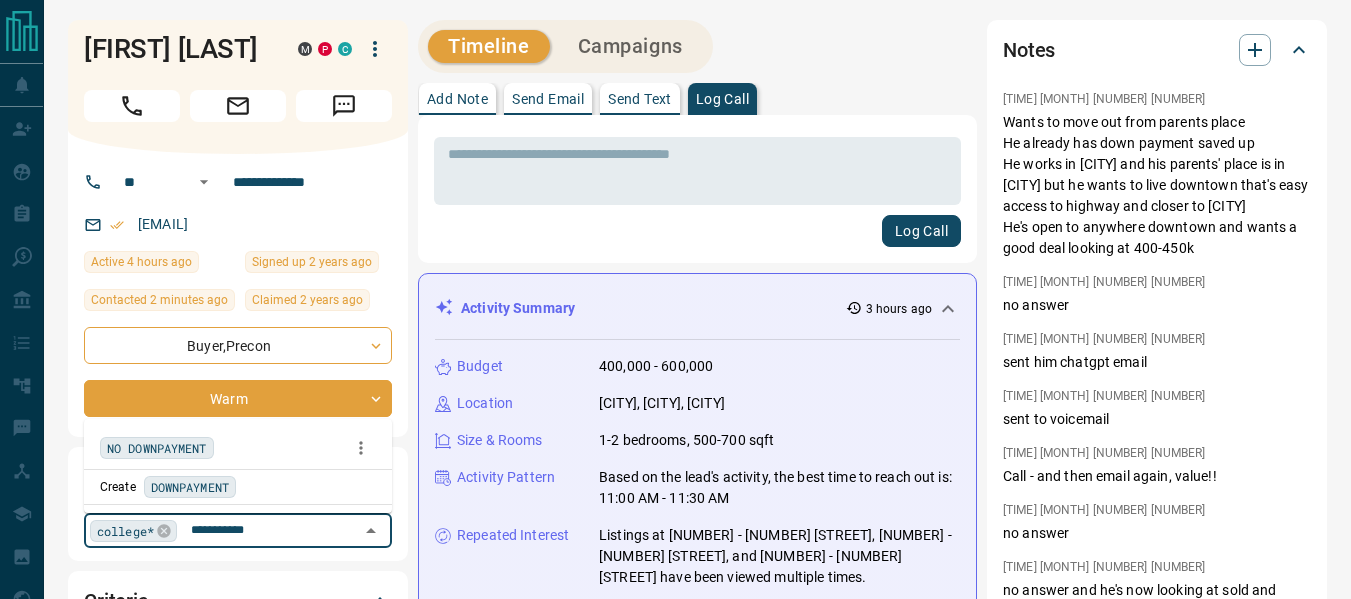 click on "DOWNPAYMENT" at bounding box center [190, 487] 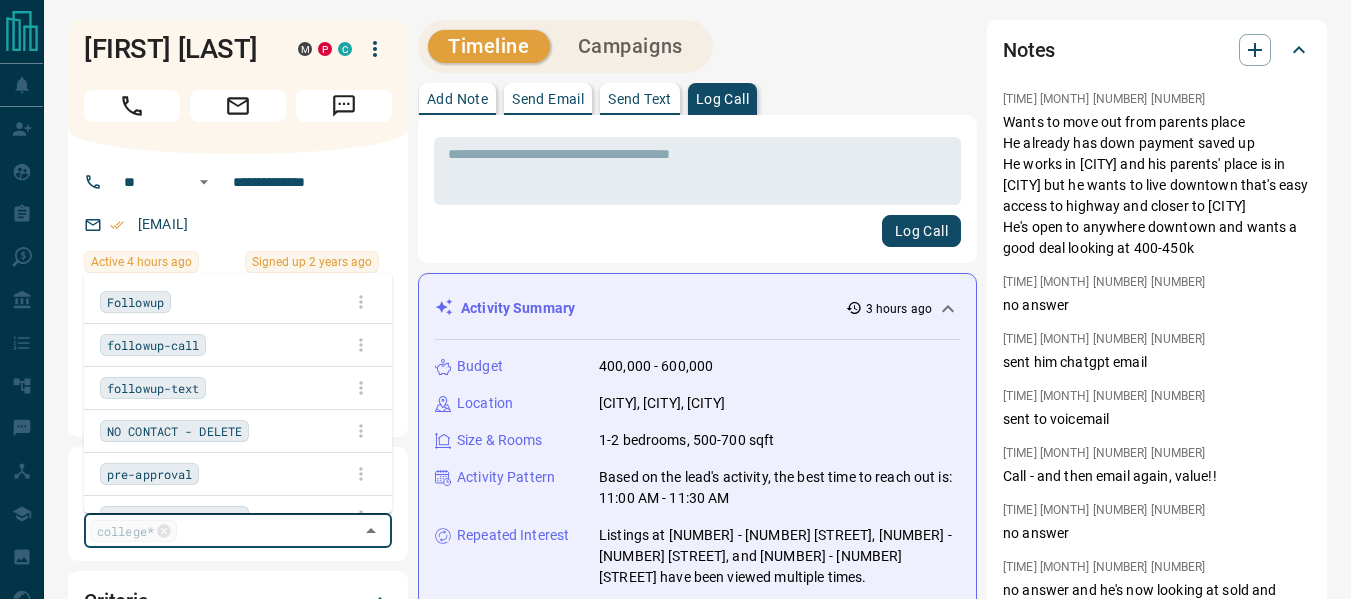 scroll, scrollTop: 3379, scrollLeft: 0, axis: vertical 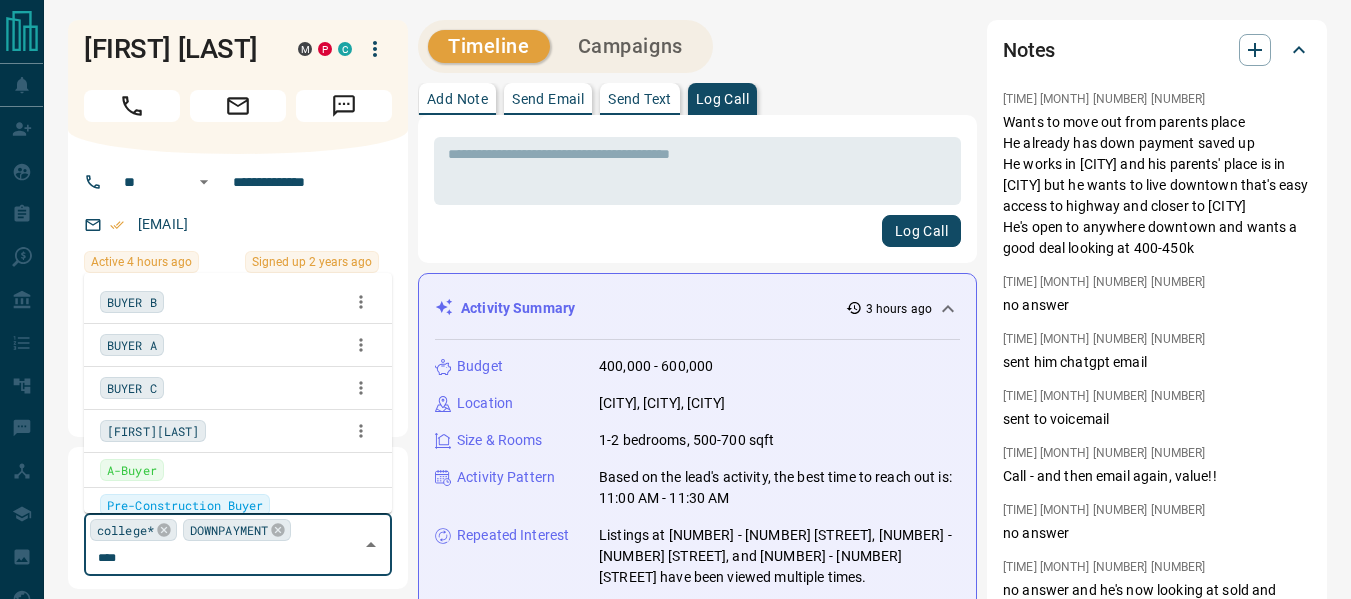 type on "*****" 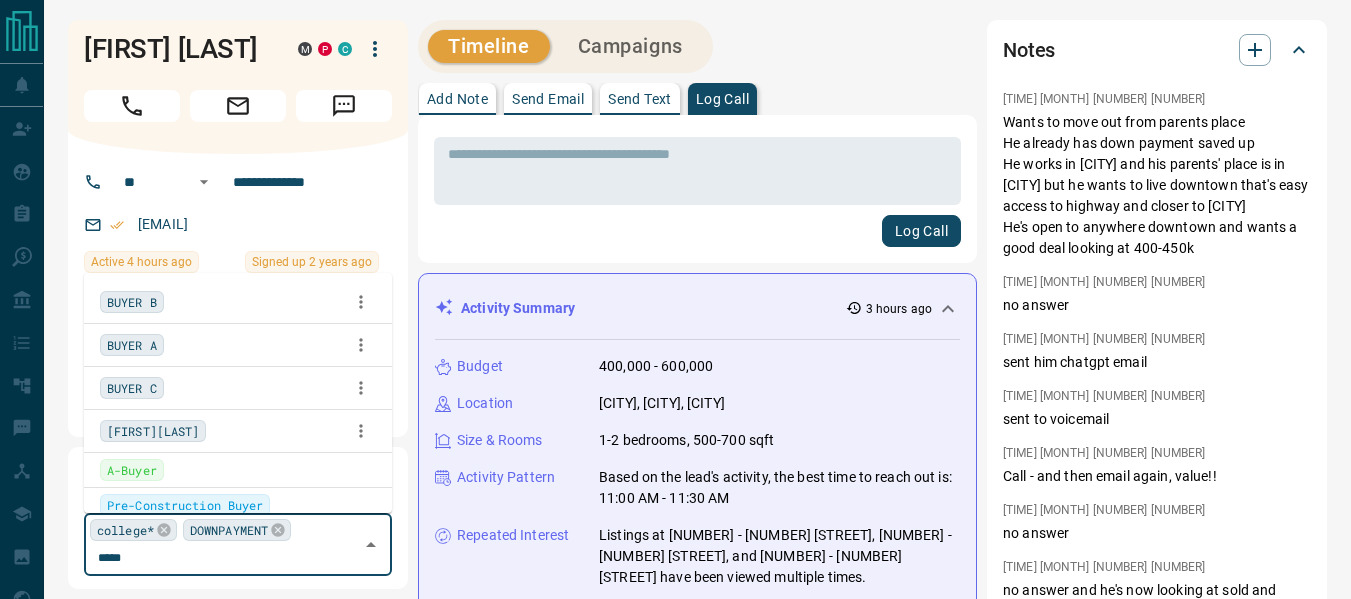 click on "A-Buyer" at bounding box center [238, 470] 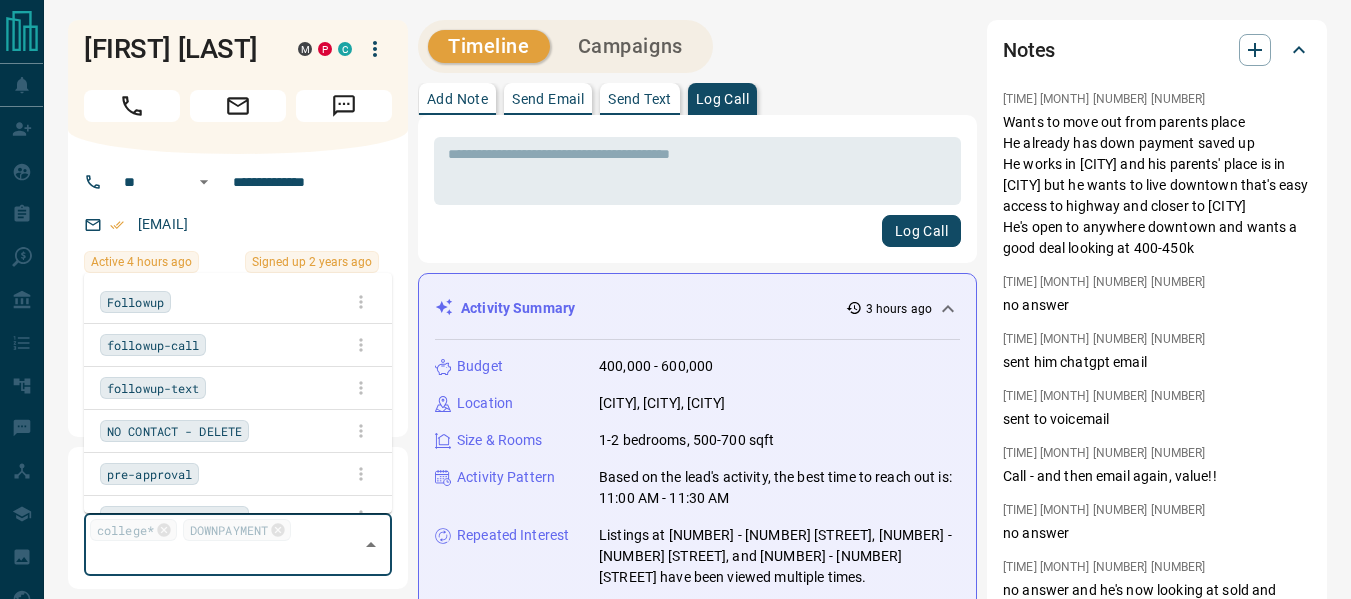 scroll, scrollTop: 3379, scrollLeft: 0, axis: vertical 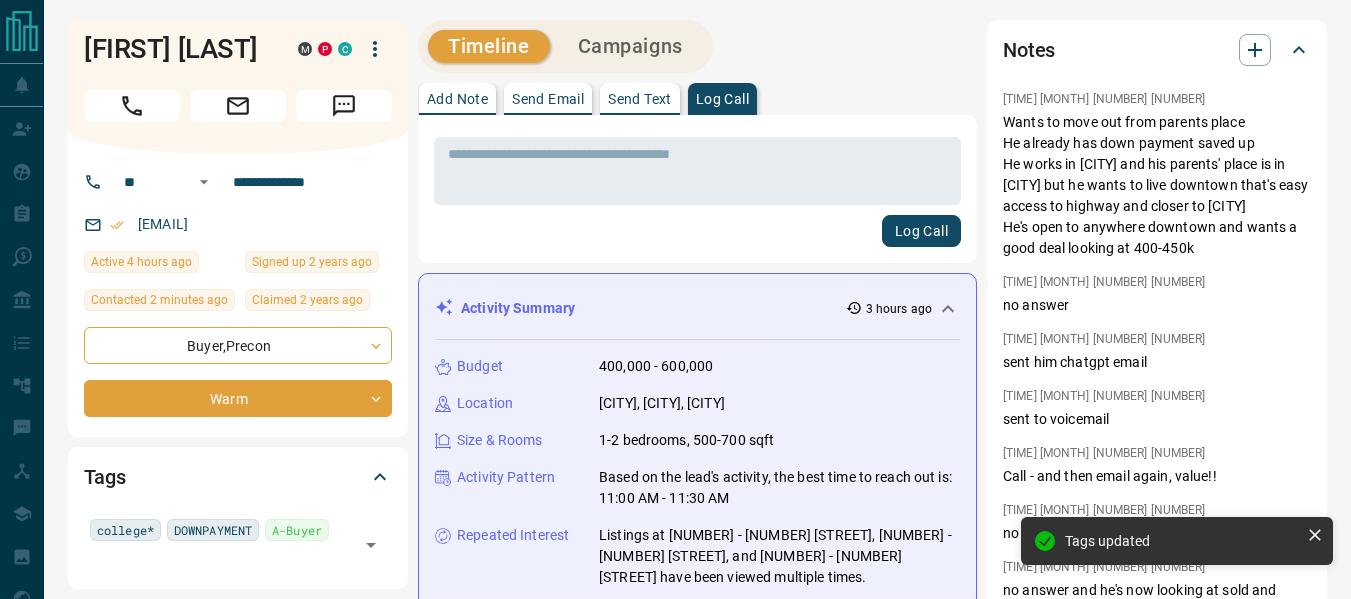 click on "* ​ Log Call" at bounding box center [697, 189] 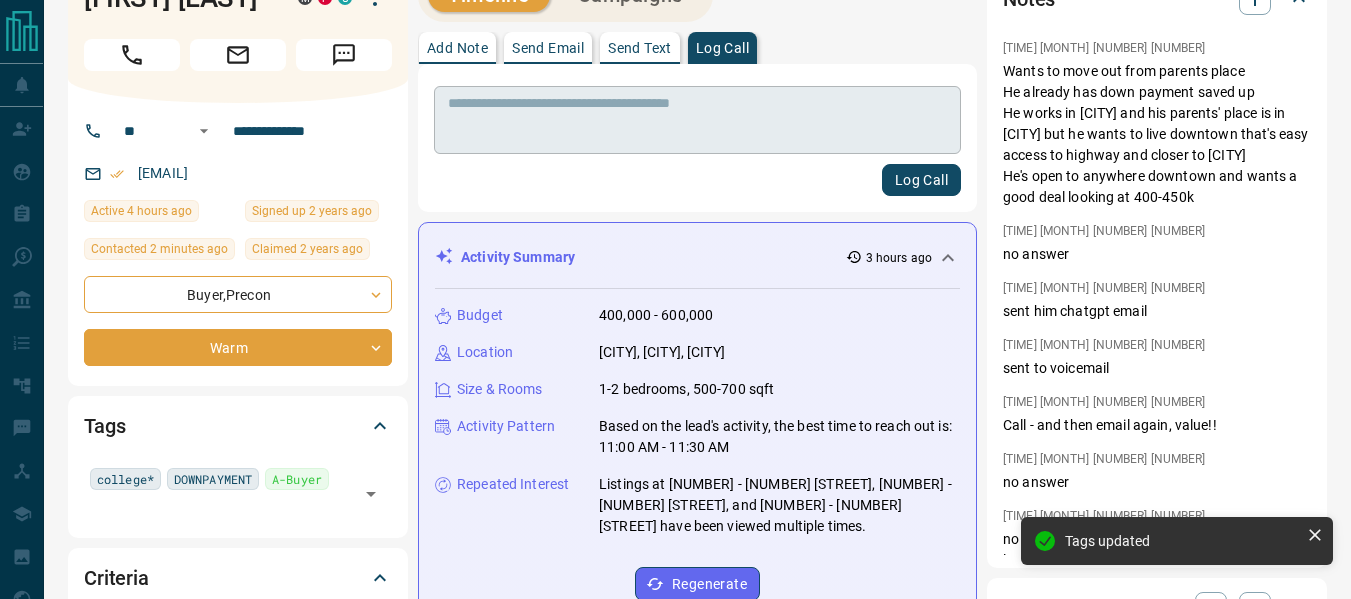 scroll, scrollTop: 0, scrollLeft: 0, axis: both 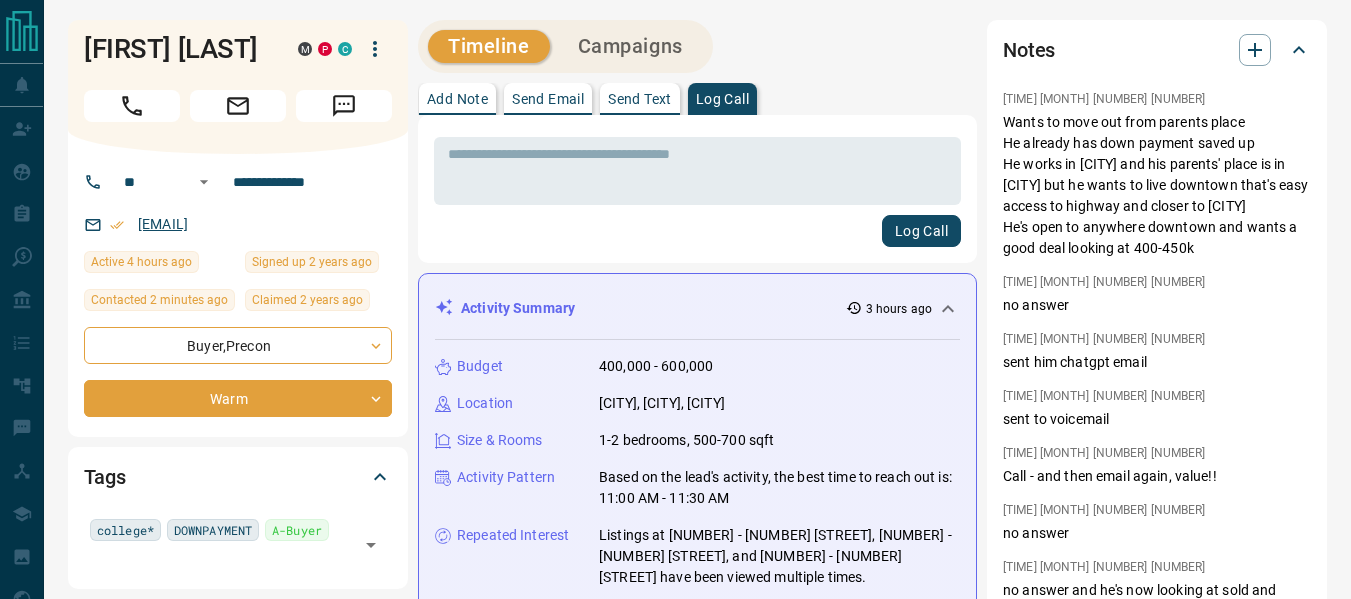 drag, startPoint x: 346, startPoint y: 219, endPoint x: 139, endPoint y: 226, distance: 207.11832 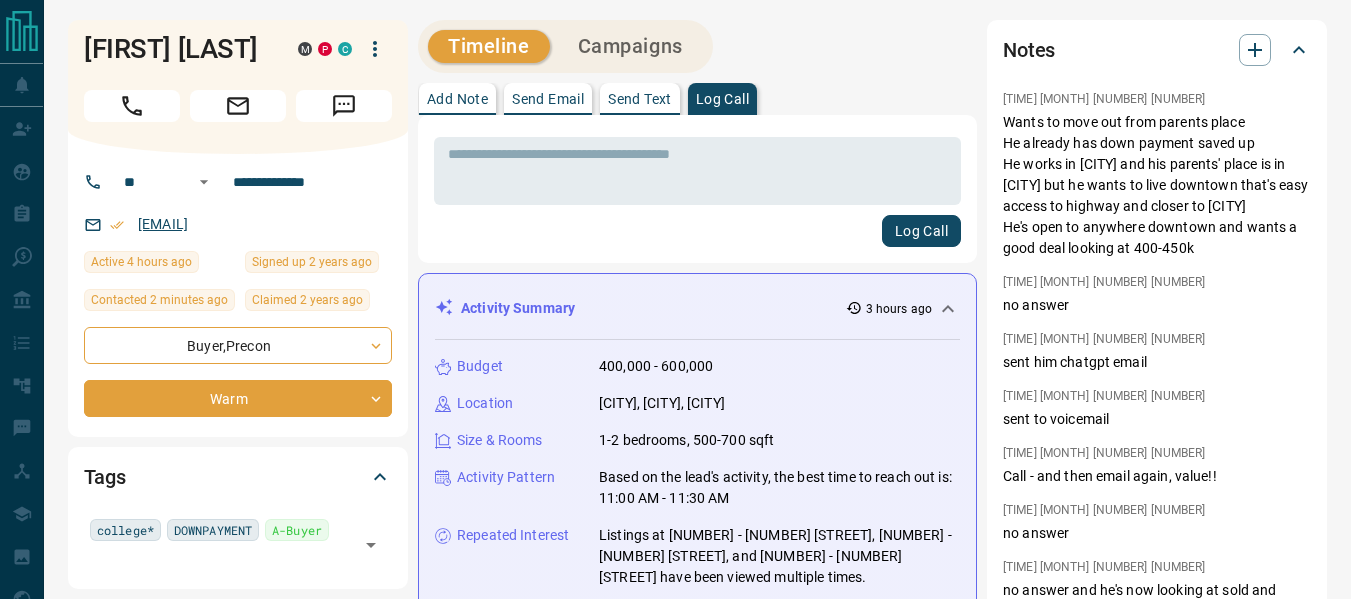 click on "[EMAIL]" at bounding box center [238, 224] 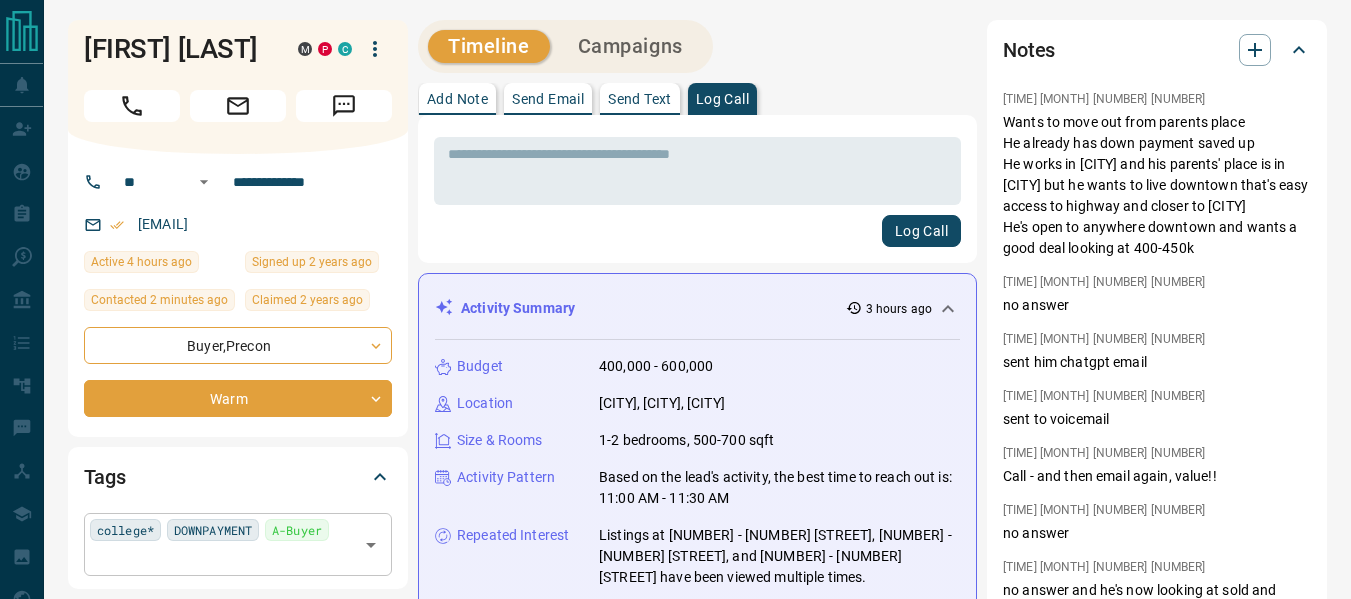 click at bounding box center [221, 558] 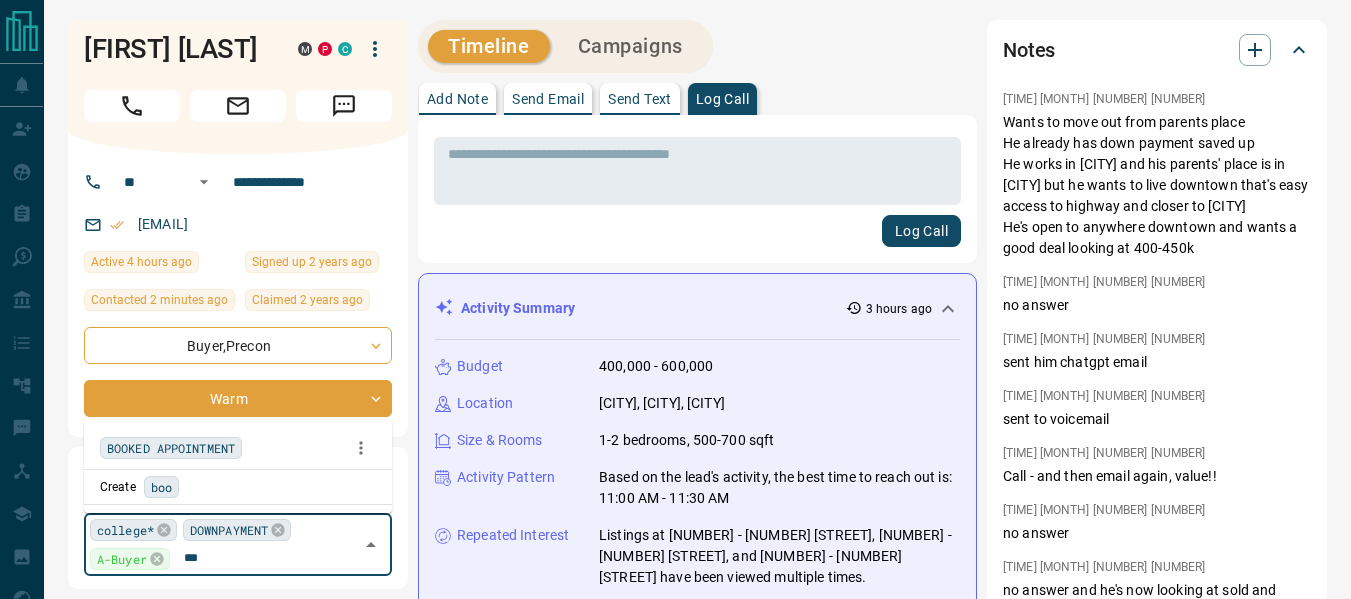 type on "****" 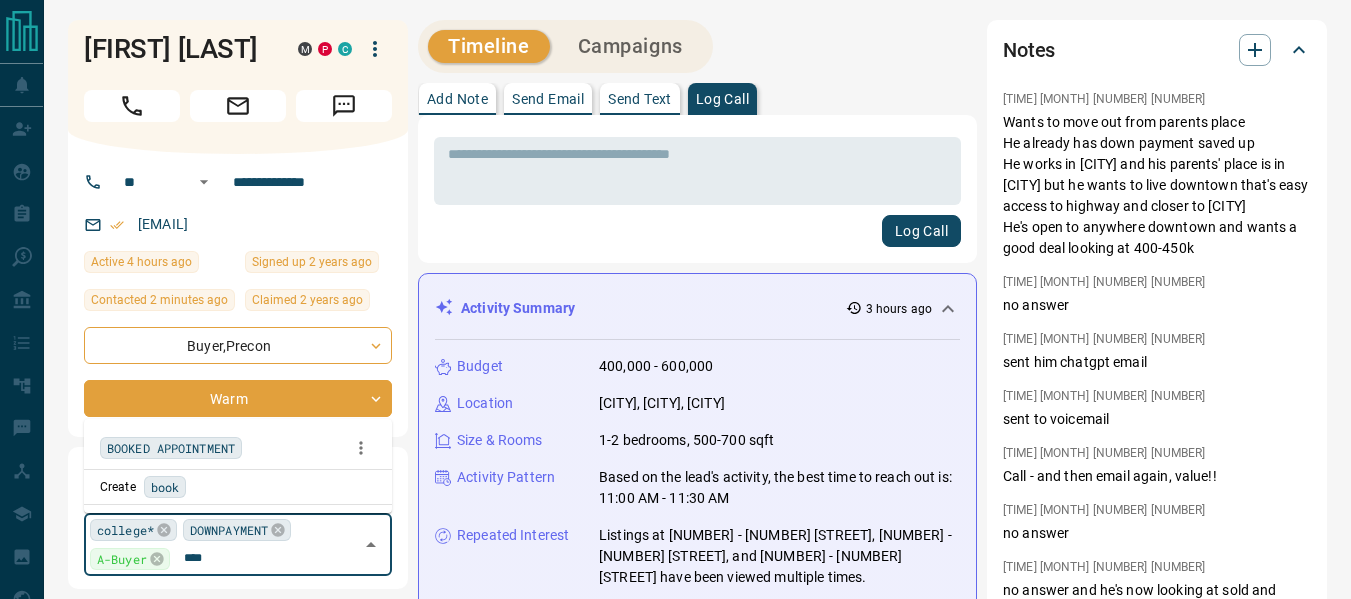 click on "BOOKED APPOINTMENT" at bounding box center (171, 448) 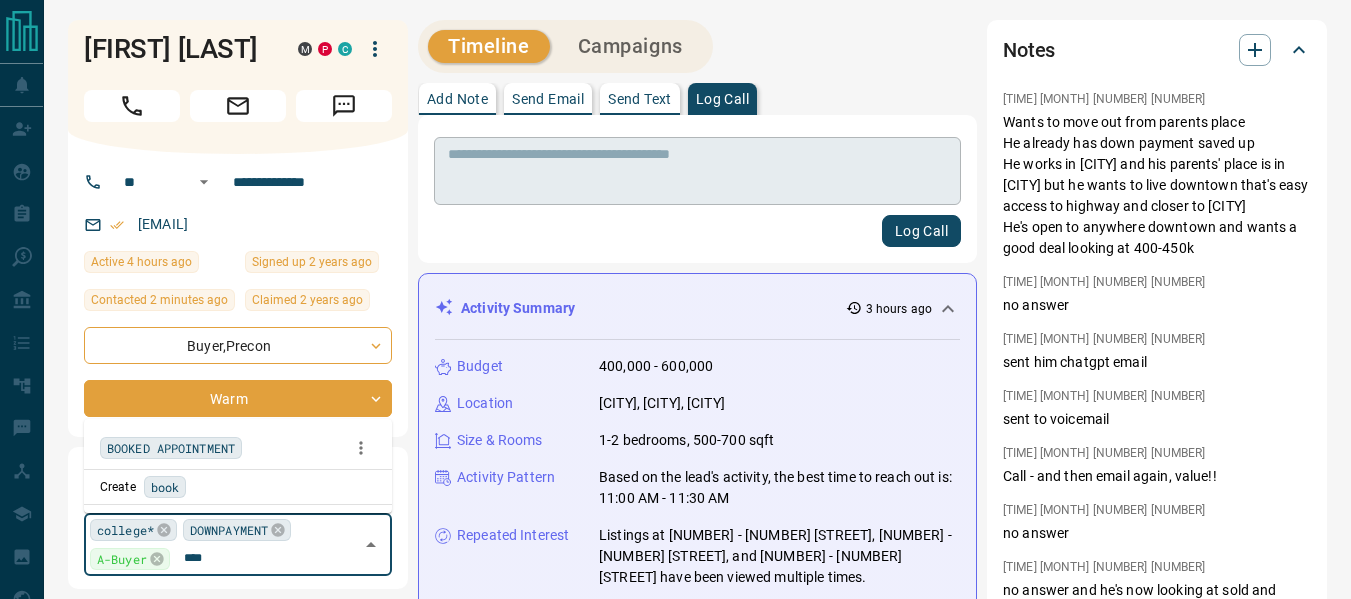 type 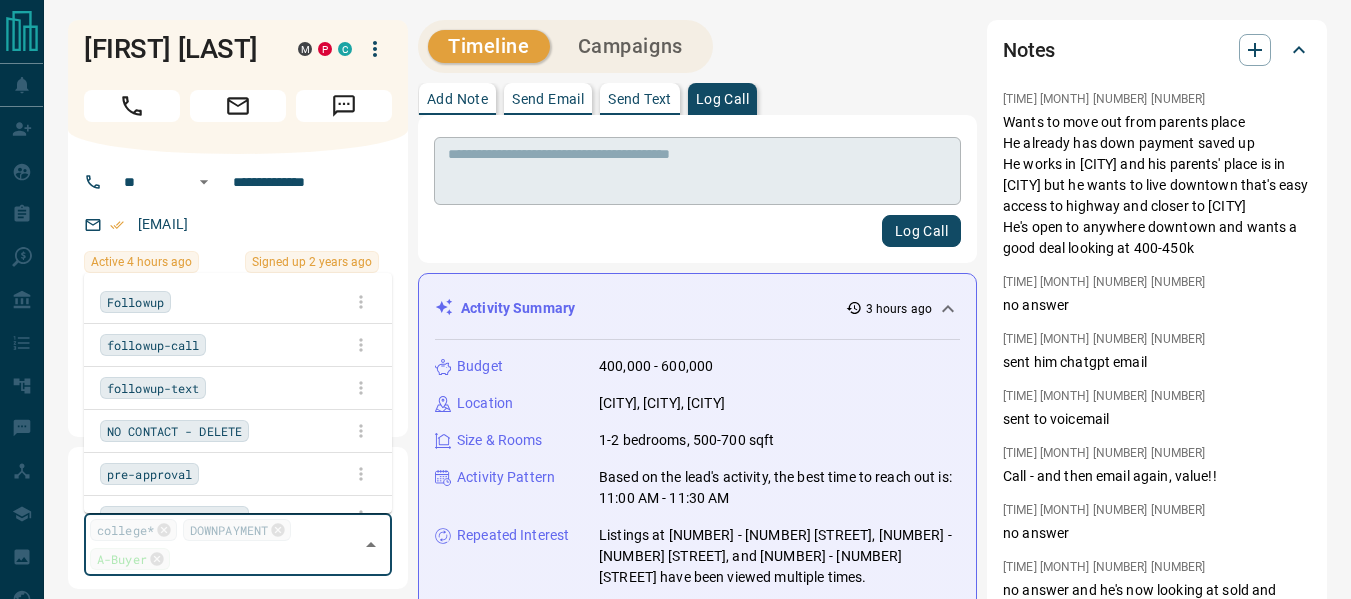 scroll, scrollTop: 3379, scrollLeft: 0, axis: vertical 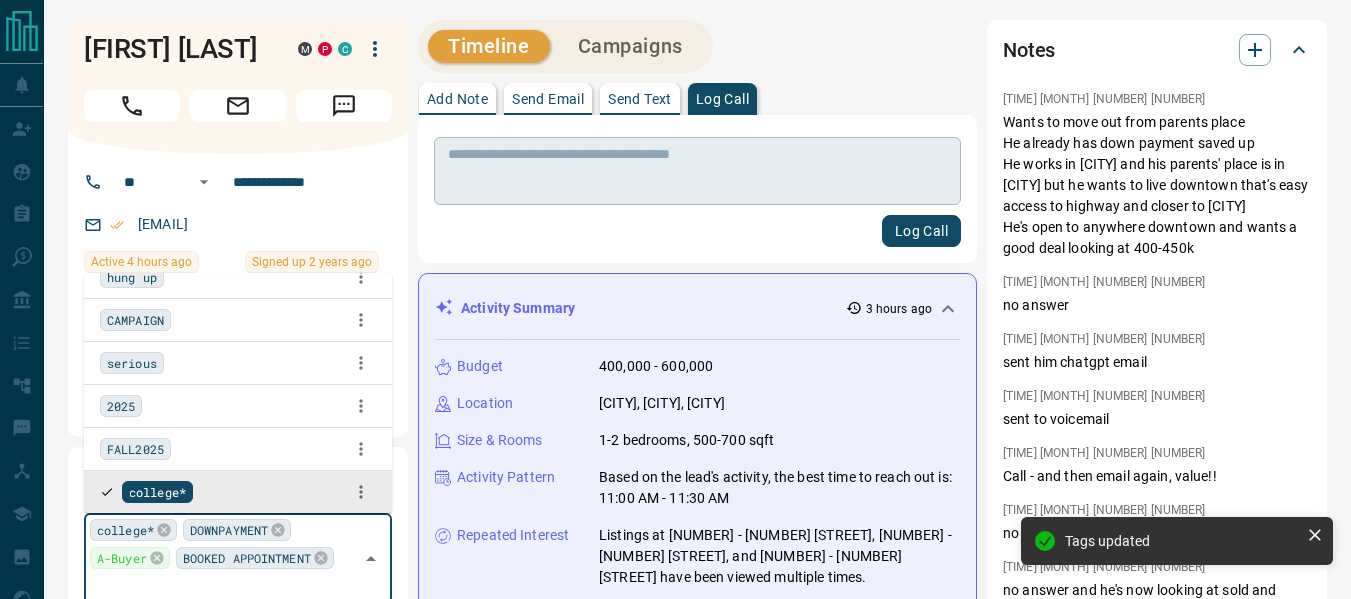 click at bounding box center [697, 171] 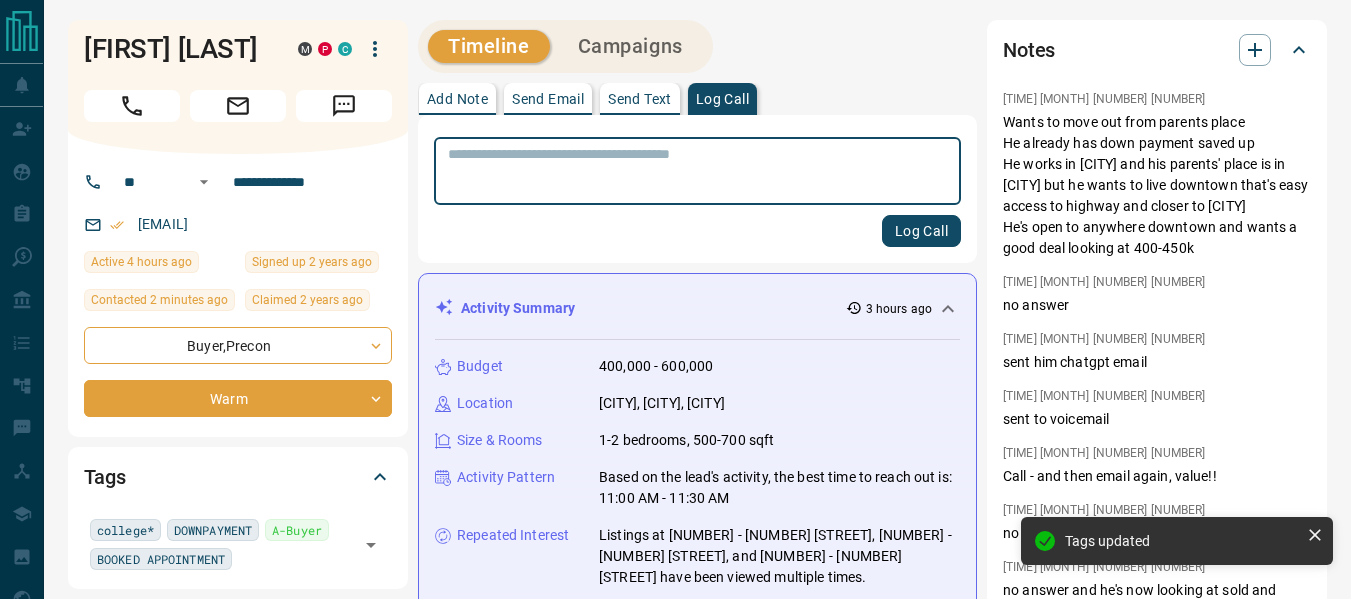 scroll, scrollTop: 837, scrollLeft: 0, axis: vertical 